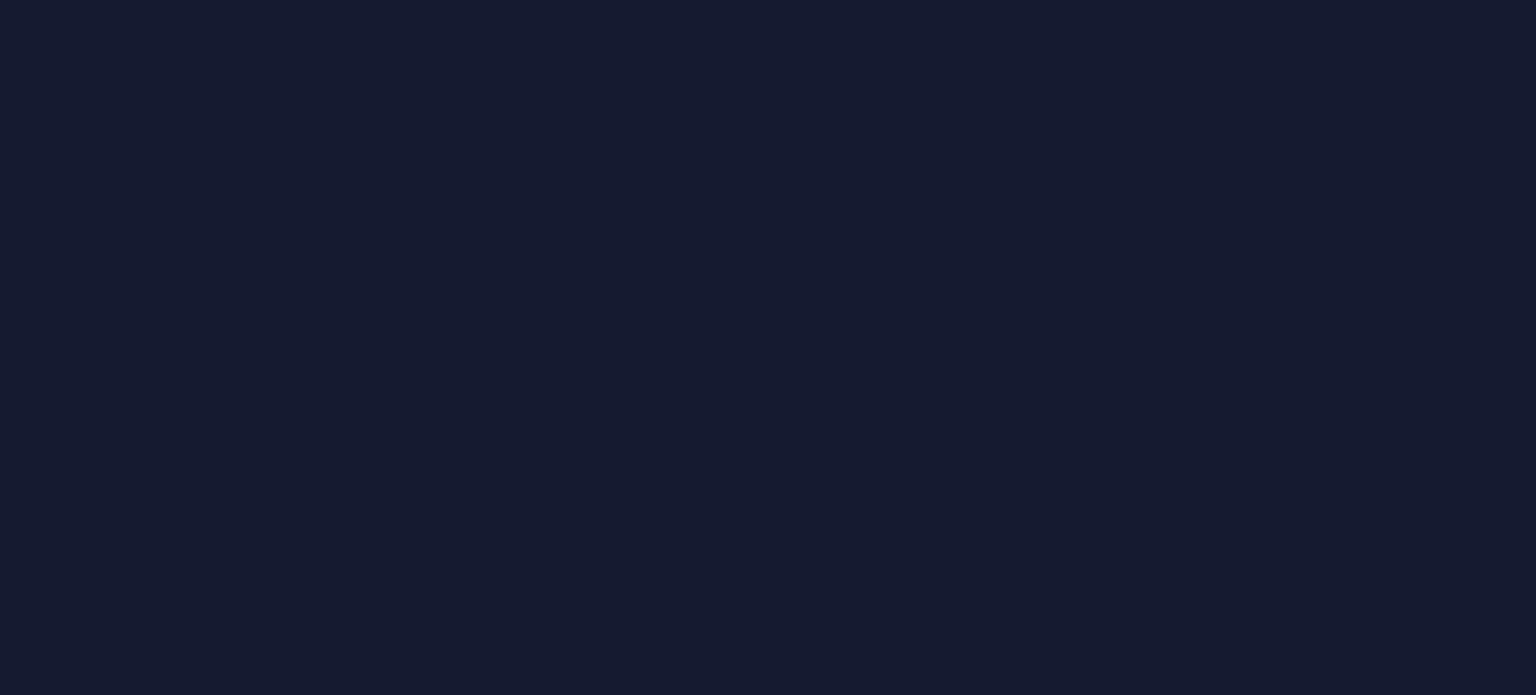 scroll, scrollTop: 0, scrollLeft: 0, axis: both 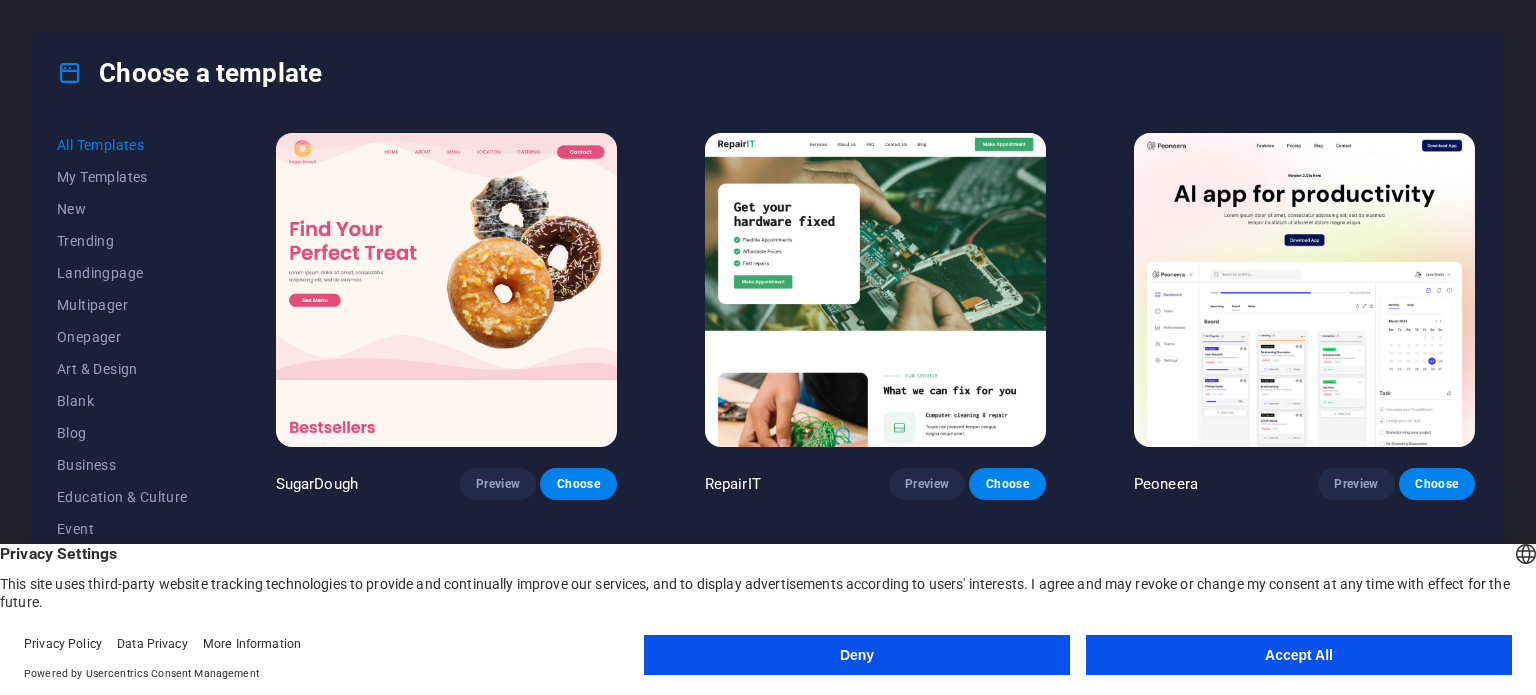 click on "Accept All" at bounding box center [1299, 655] 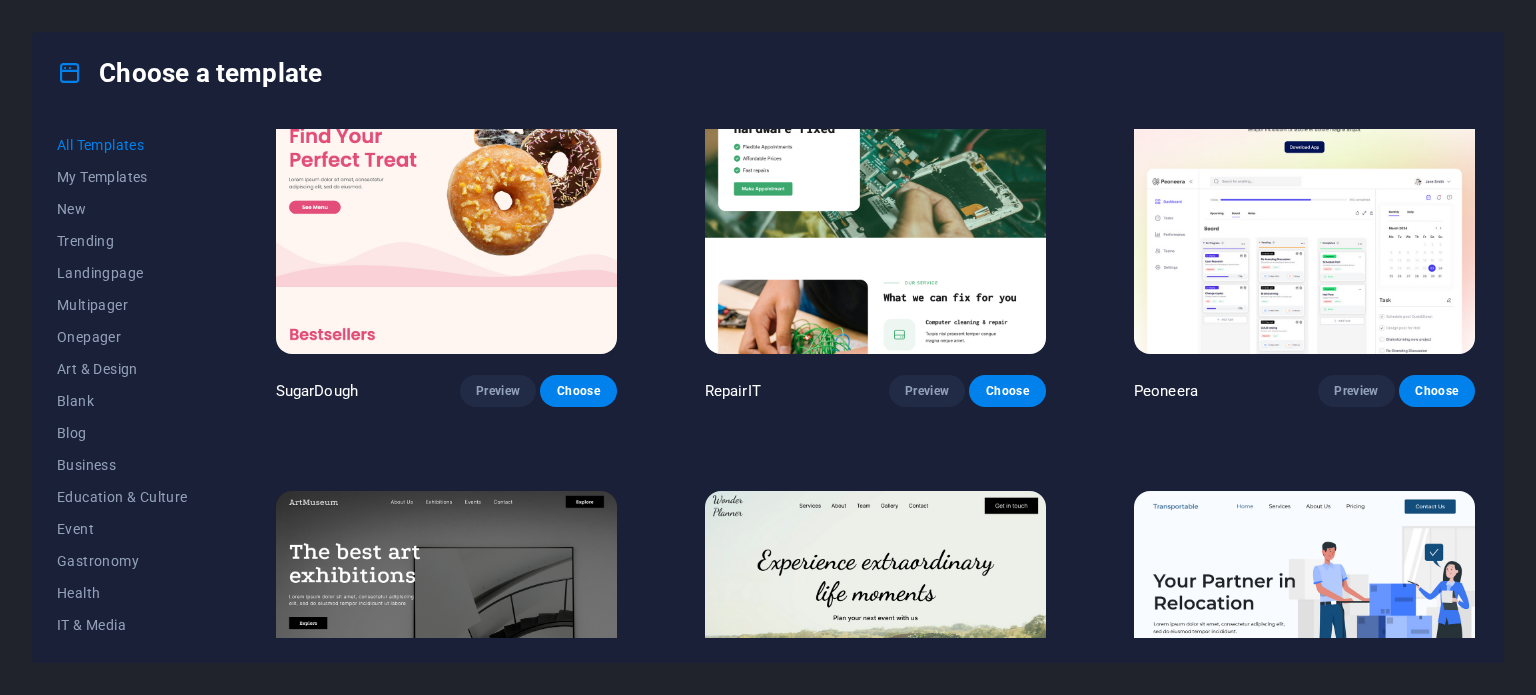 scroll, scrollTop: 100, scrollLeft: 0, axis: vertical 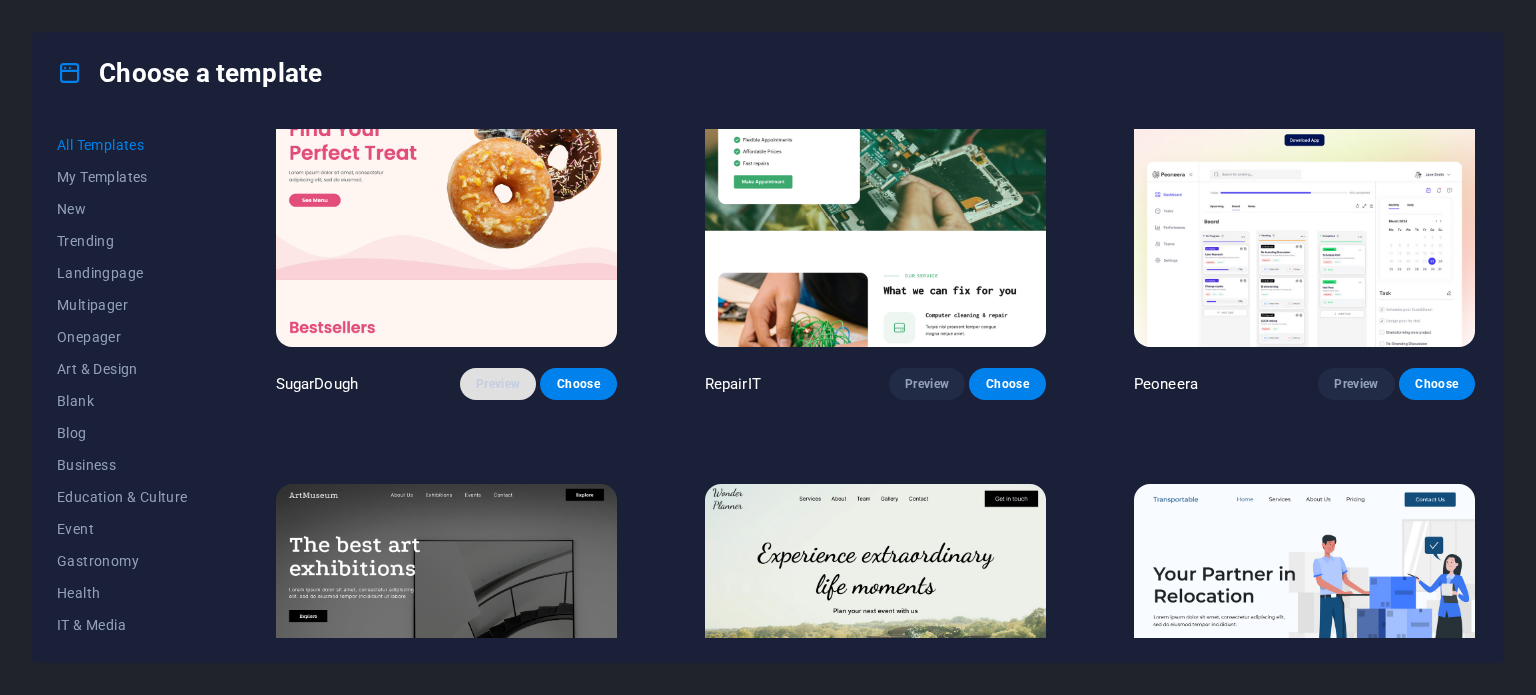 click on "Preview" at bounding box center [498, 384] 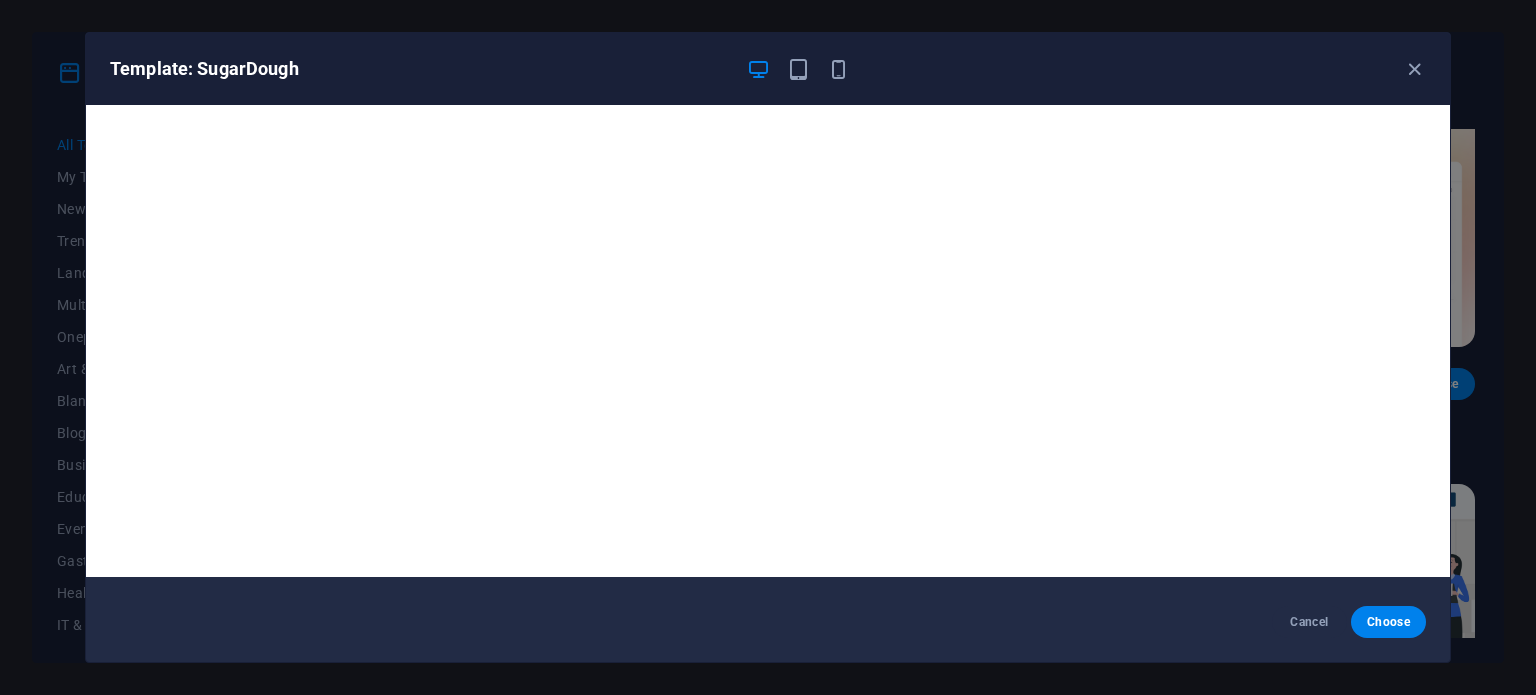 scroll, scrollTop: 0, scrollLeft: 0, axis: both 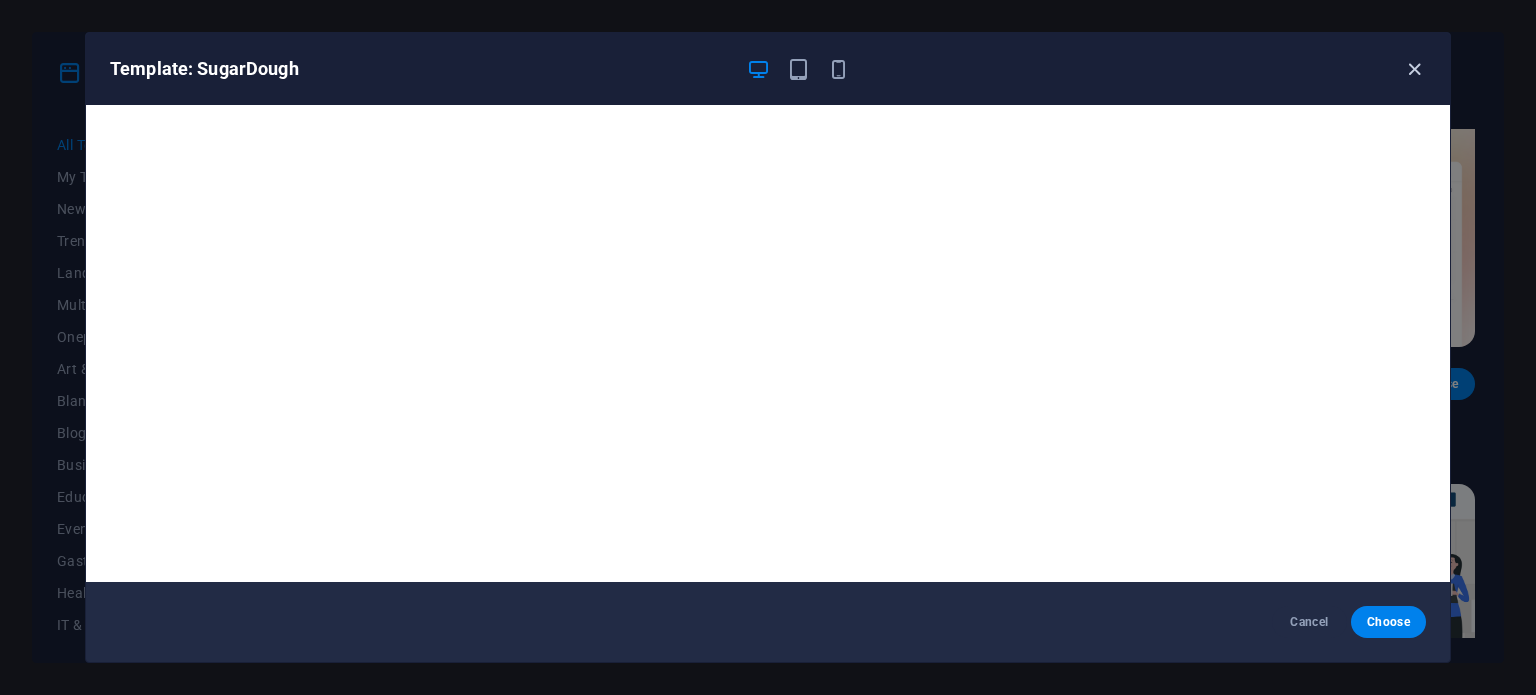 click at bounding box center (1414, 69) 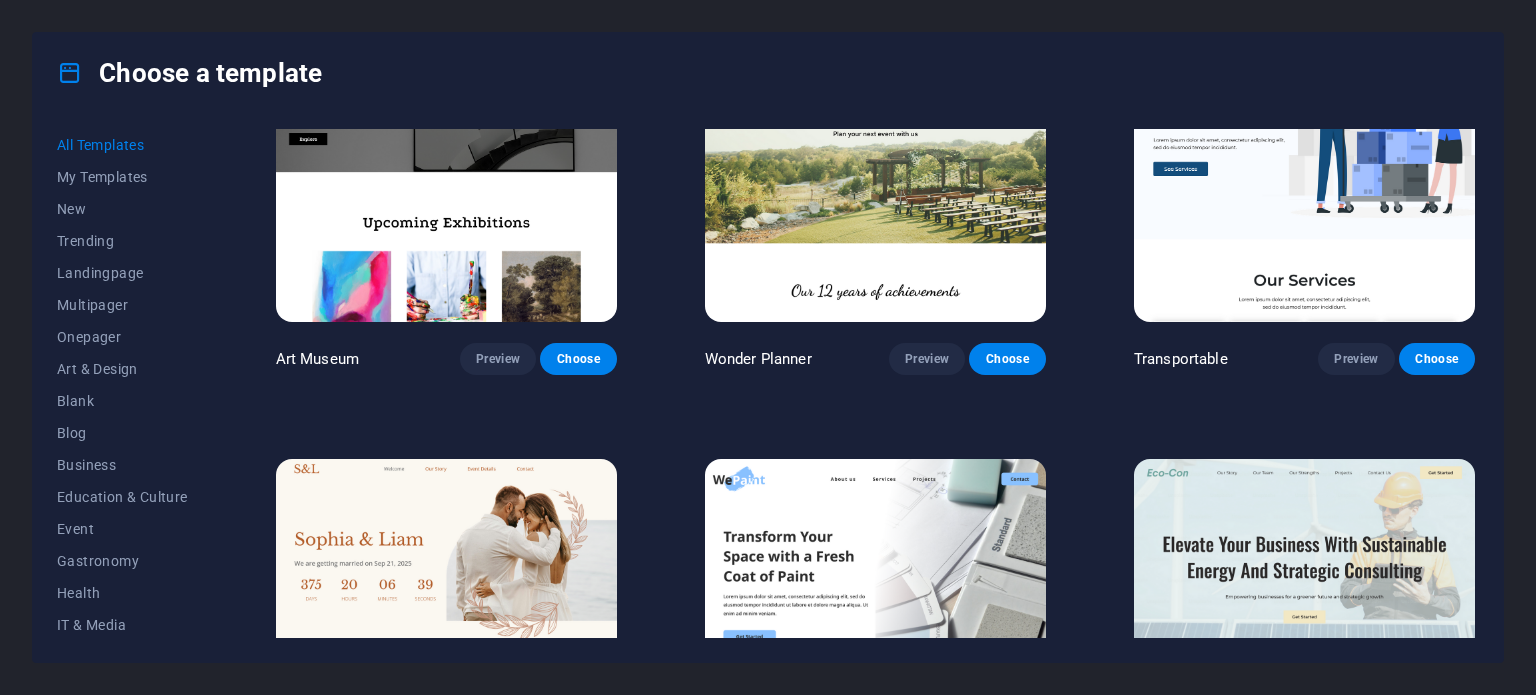 scroll, scrollTop: 500, scrollLeft: 0, axis: vertical 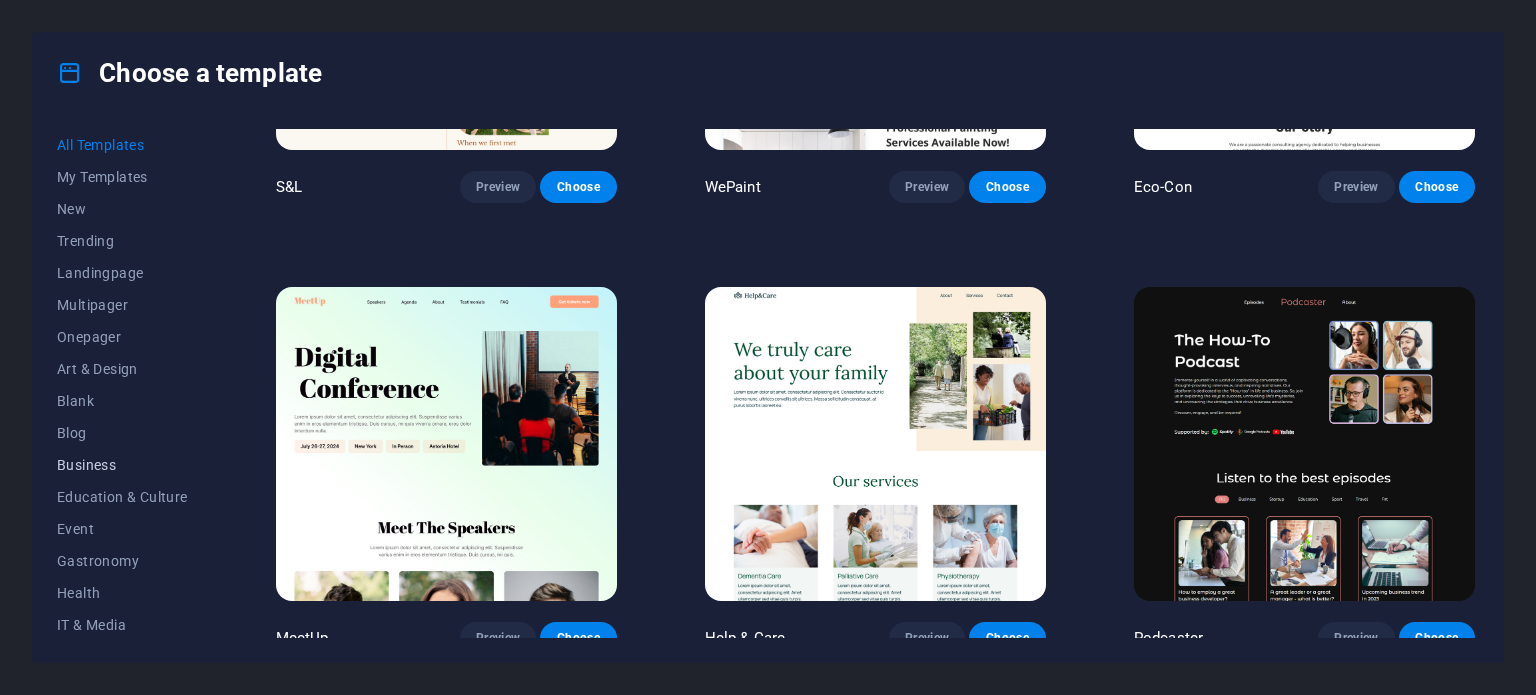 click on "Business" at bounding box center [122, 465] 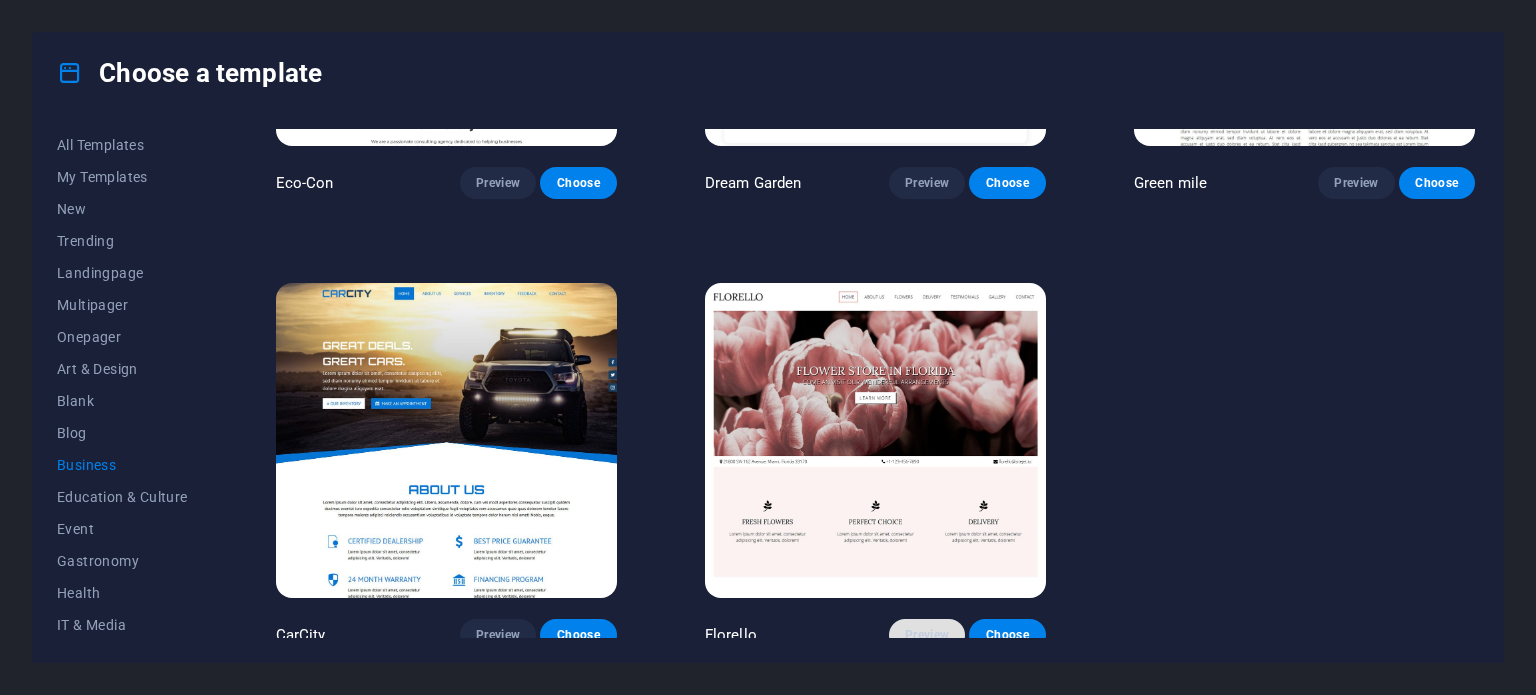 click on "Preview" at bounding box center (927, 635) 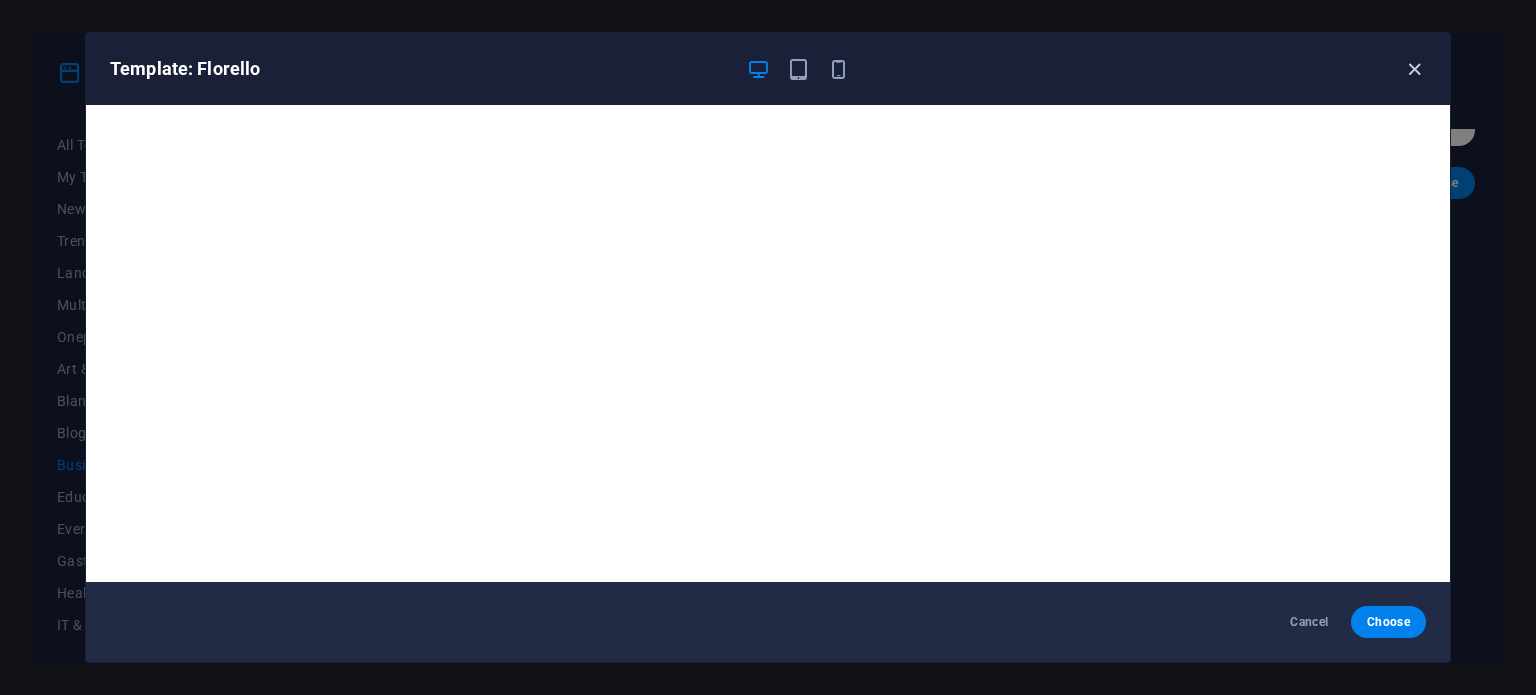 click at bounding box center [1414, 69] 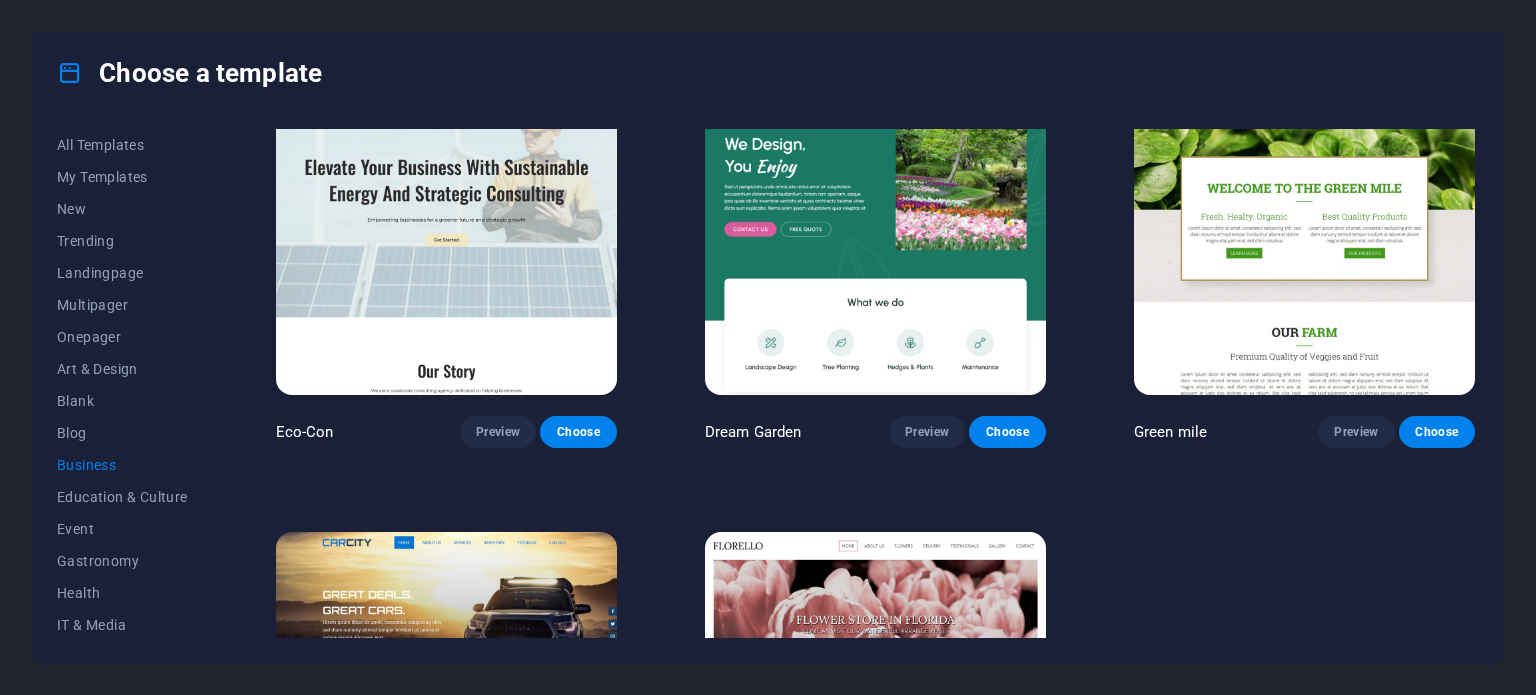 scroll, scrollTop: 0, scrollLeft: 0, axis: both 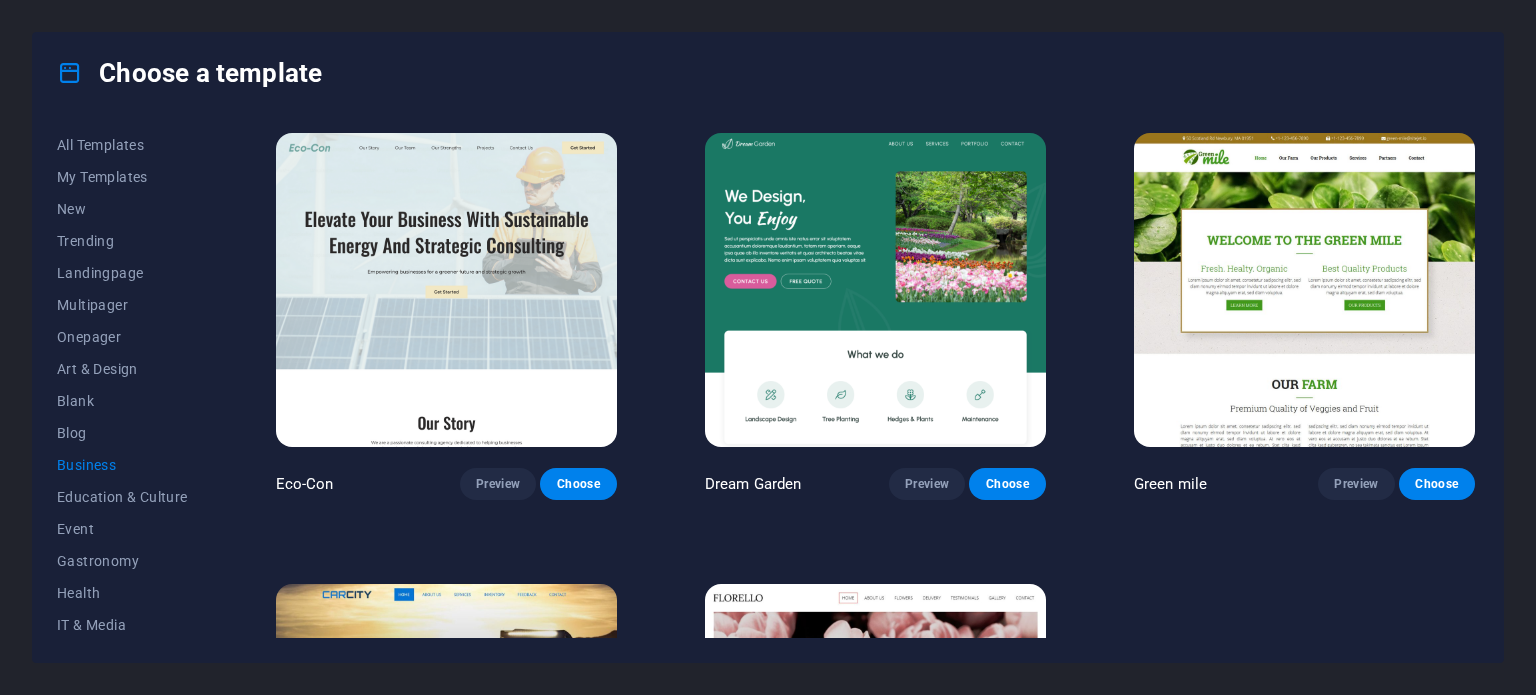 click at bounding box center (1304, 290) 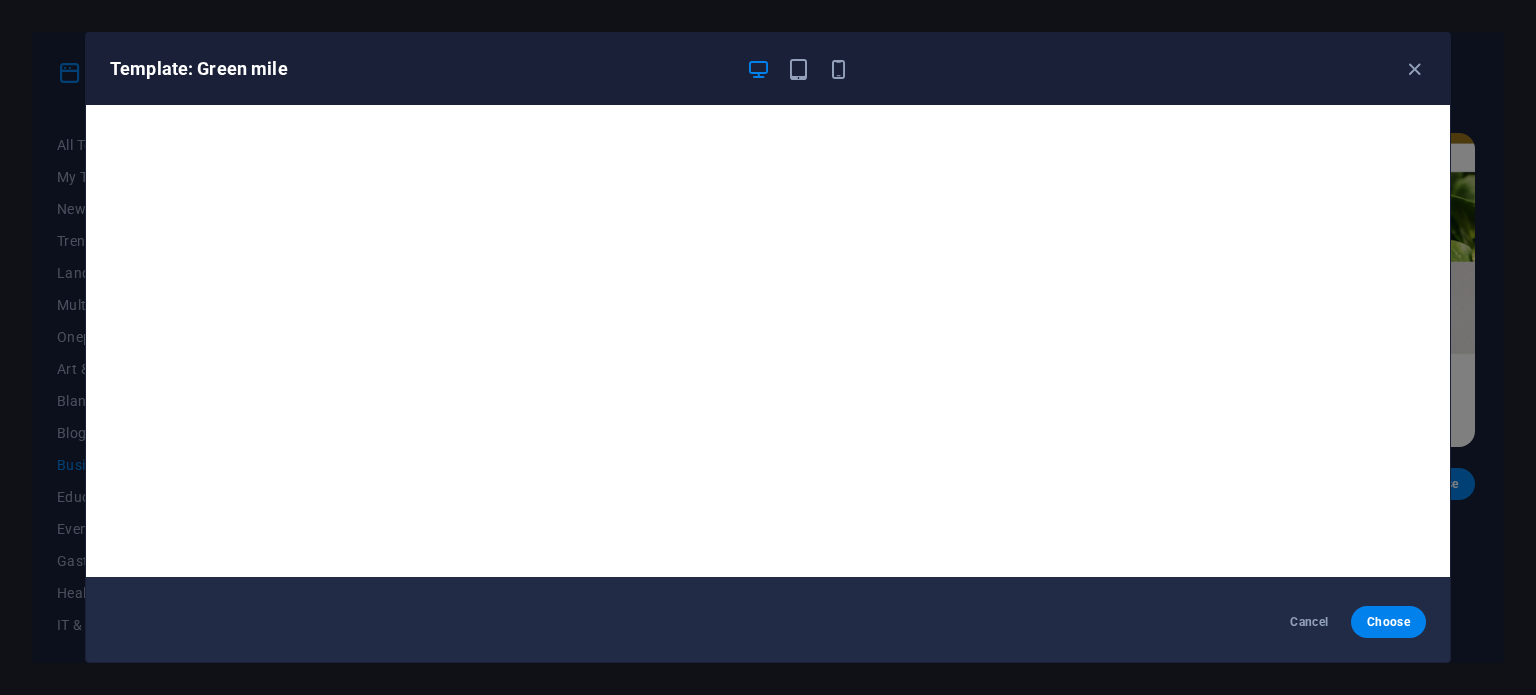 scroll, scrollTop: 0, scrollLeft: 0, axis: both 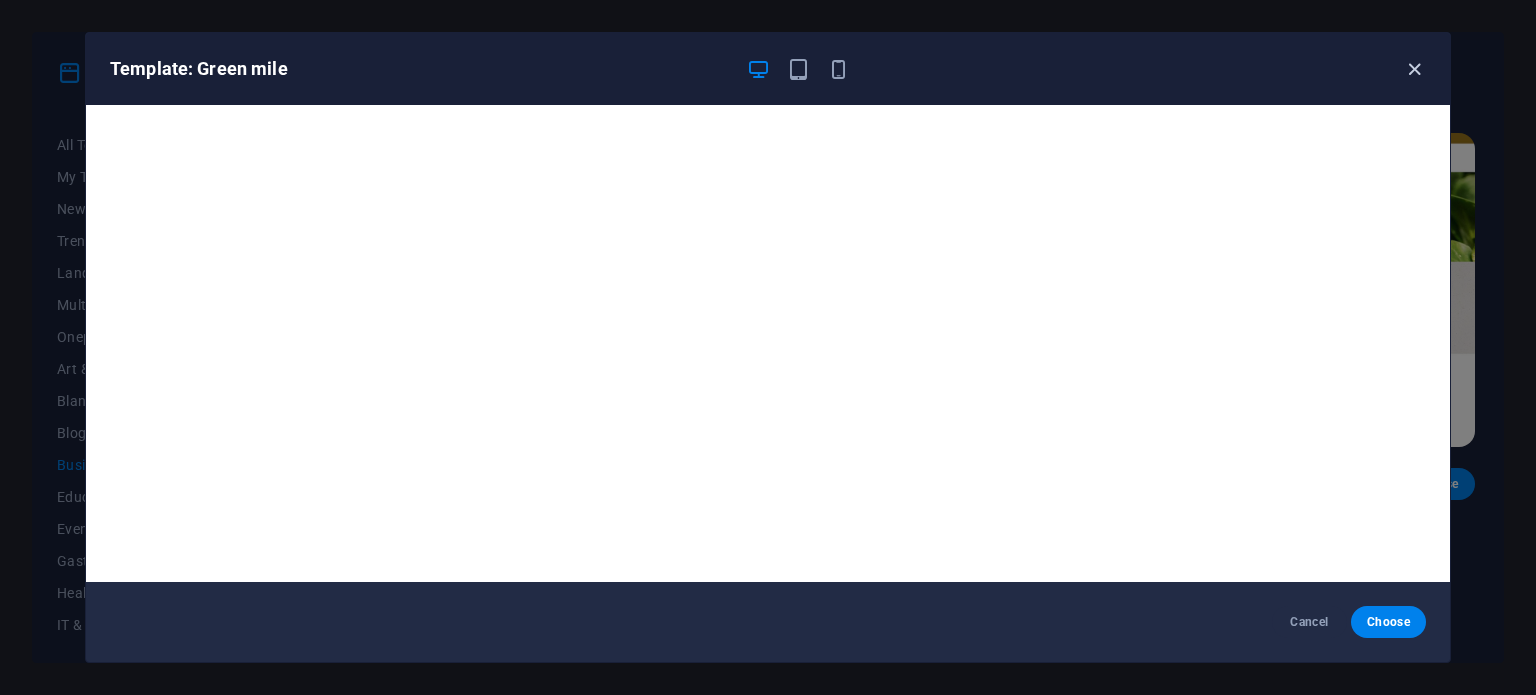 click at bounding box center (1414, 69) 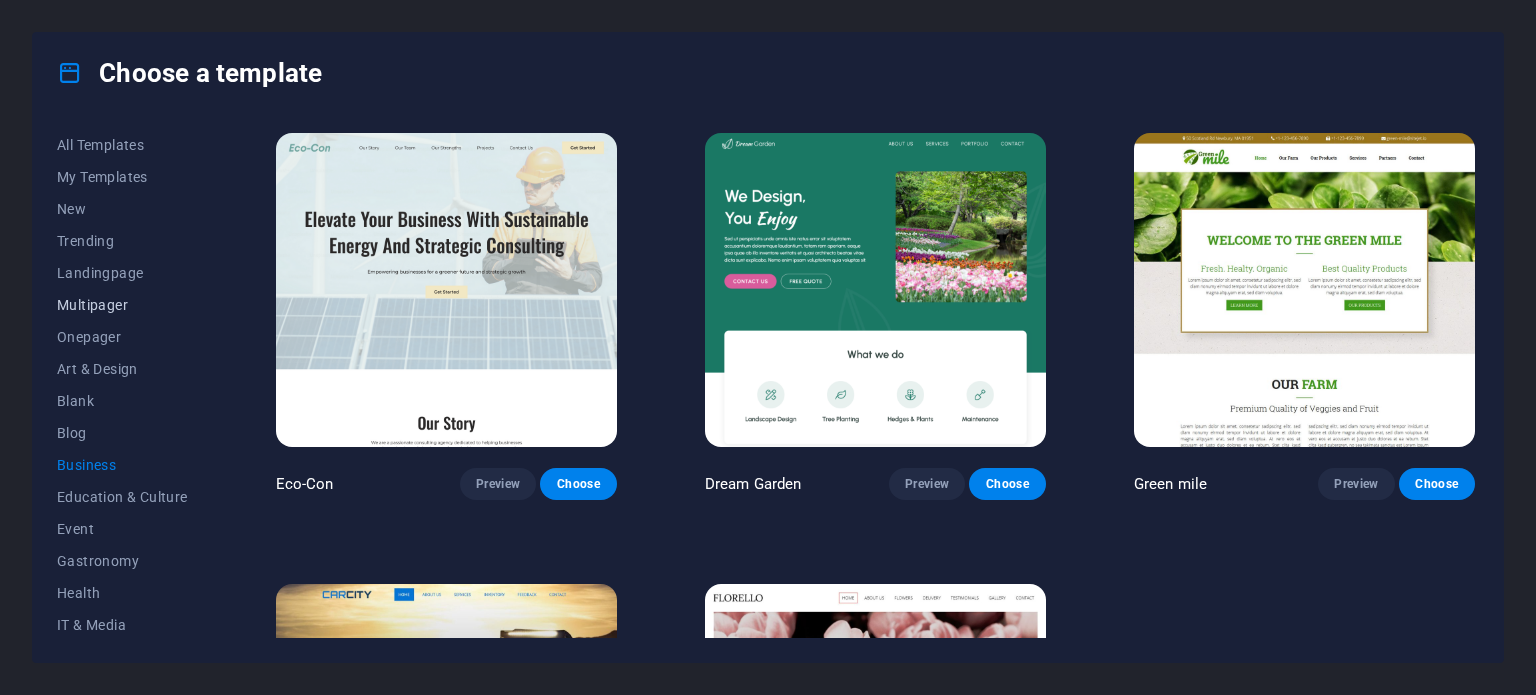 click on "Multipager" at bounding box center [122, 305] 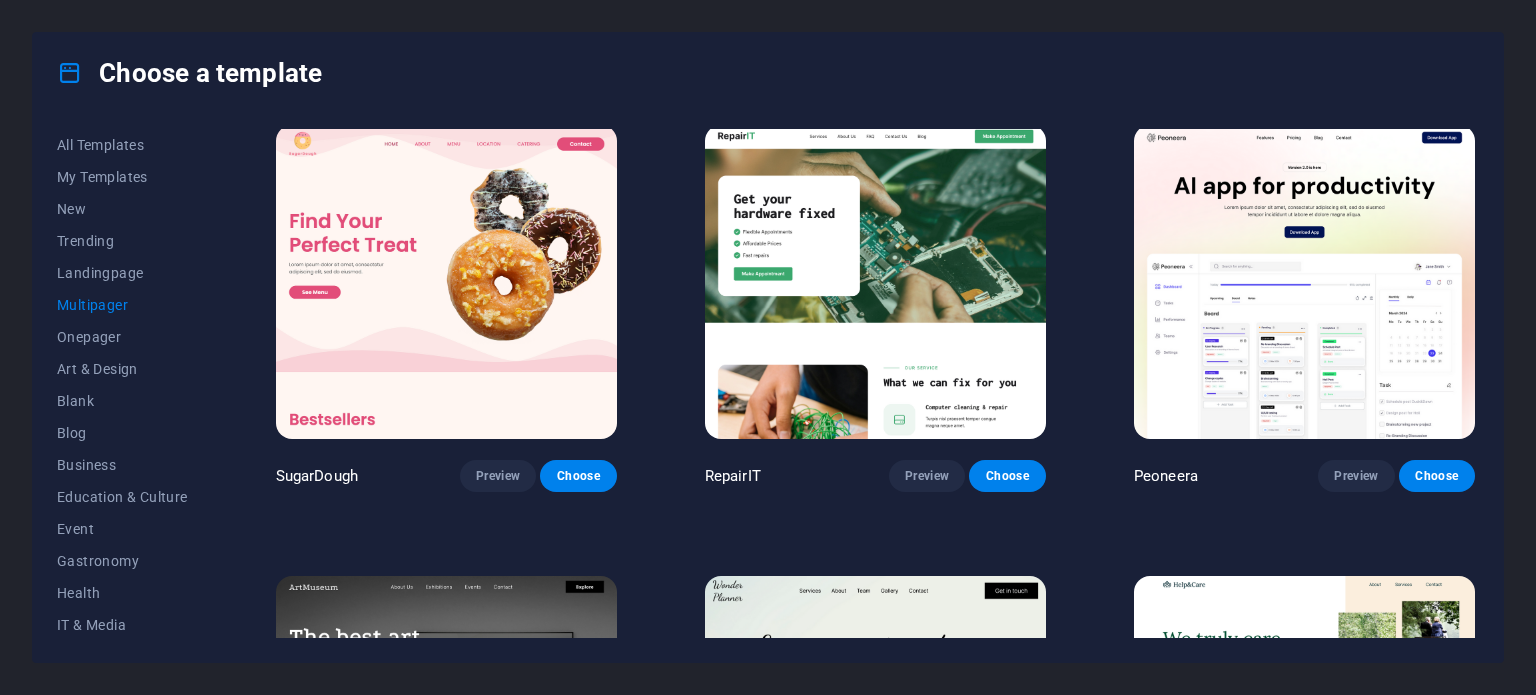 scroll, scrollTop: 0, scrollLeft: 0, axis: both 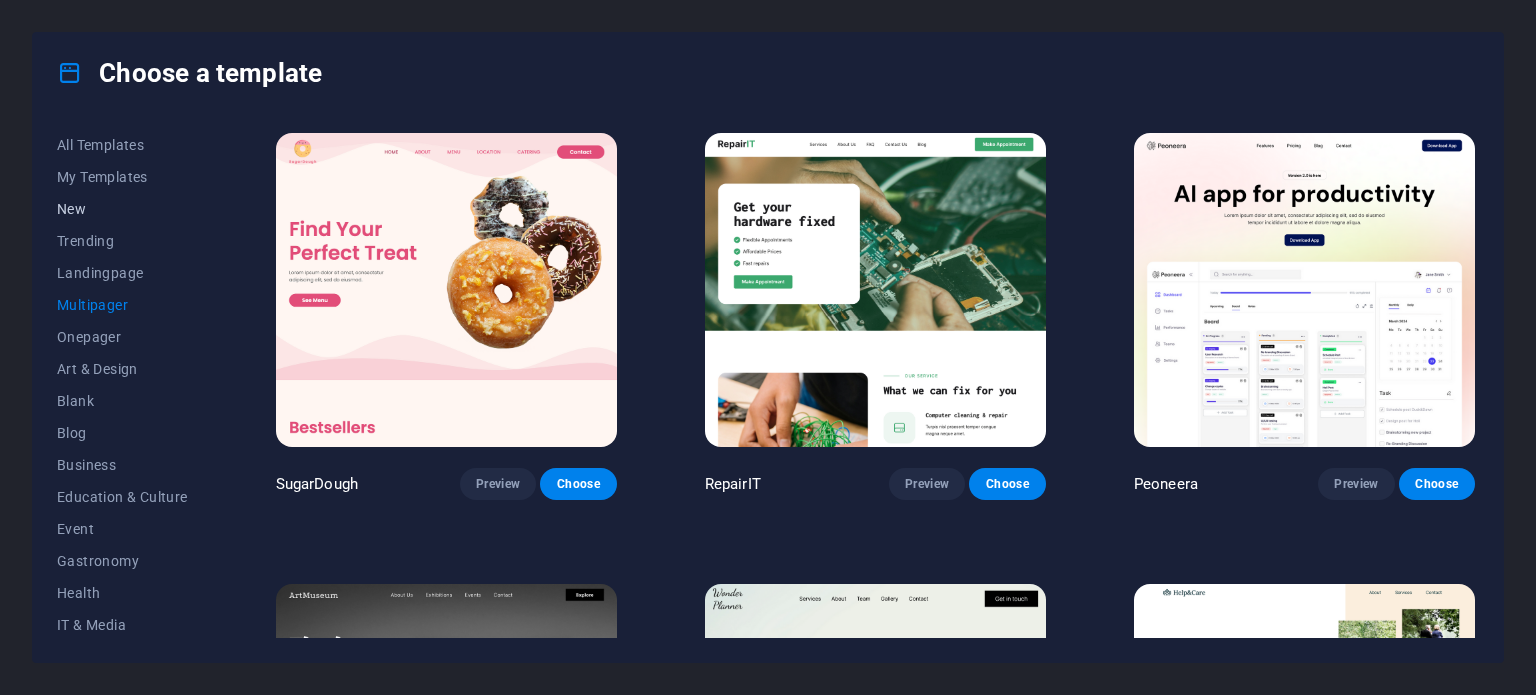 click on "New" at bounding box center [122, 209] 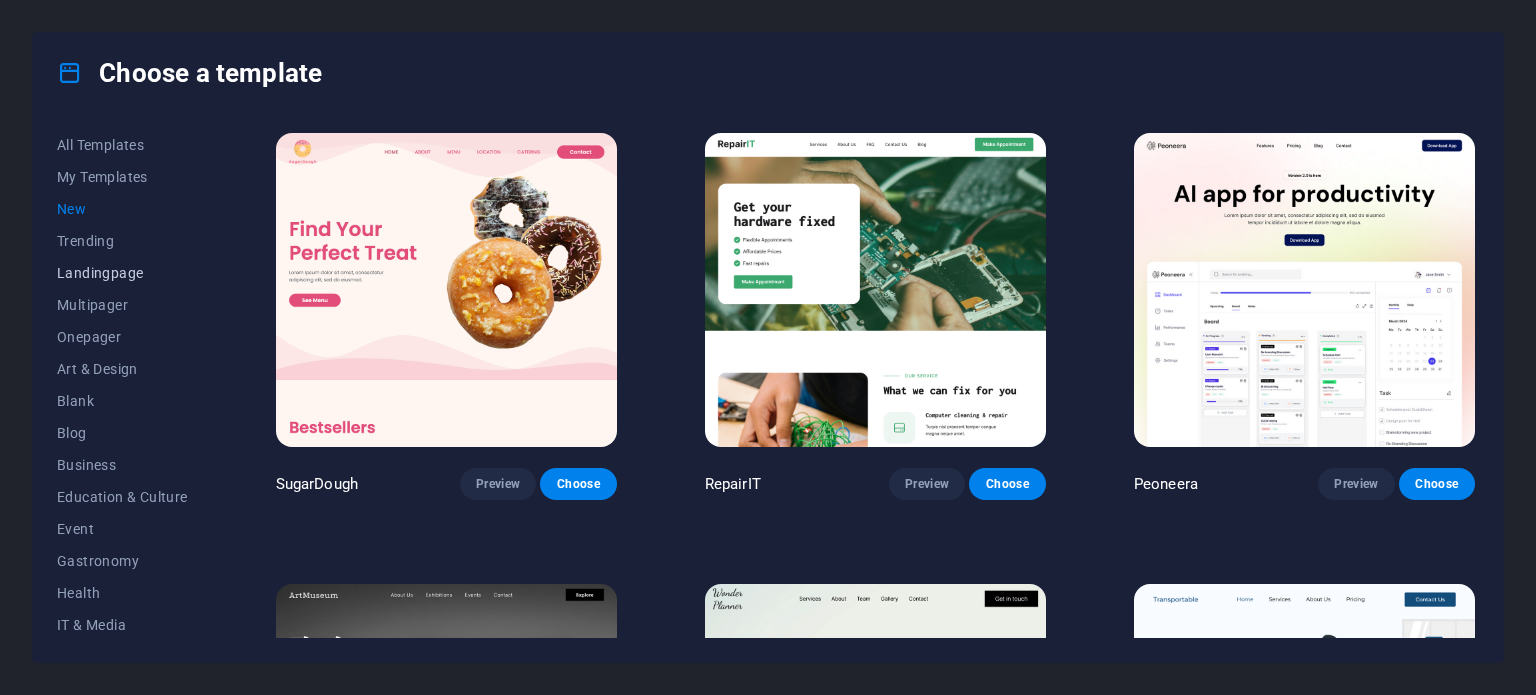 click on "Landingpage" at bounding box center (122, 273) 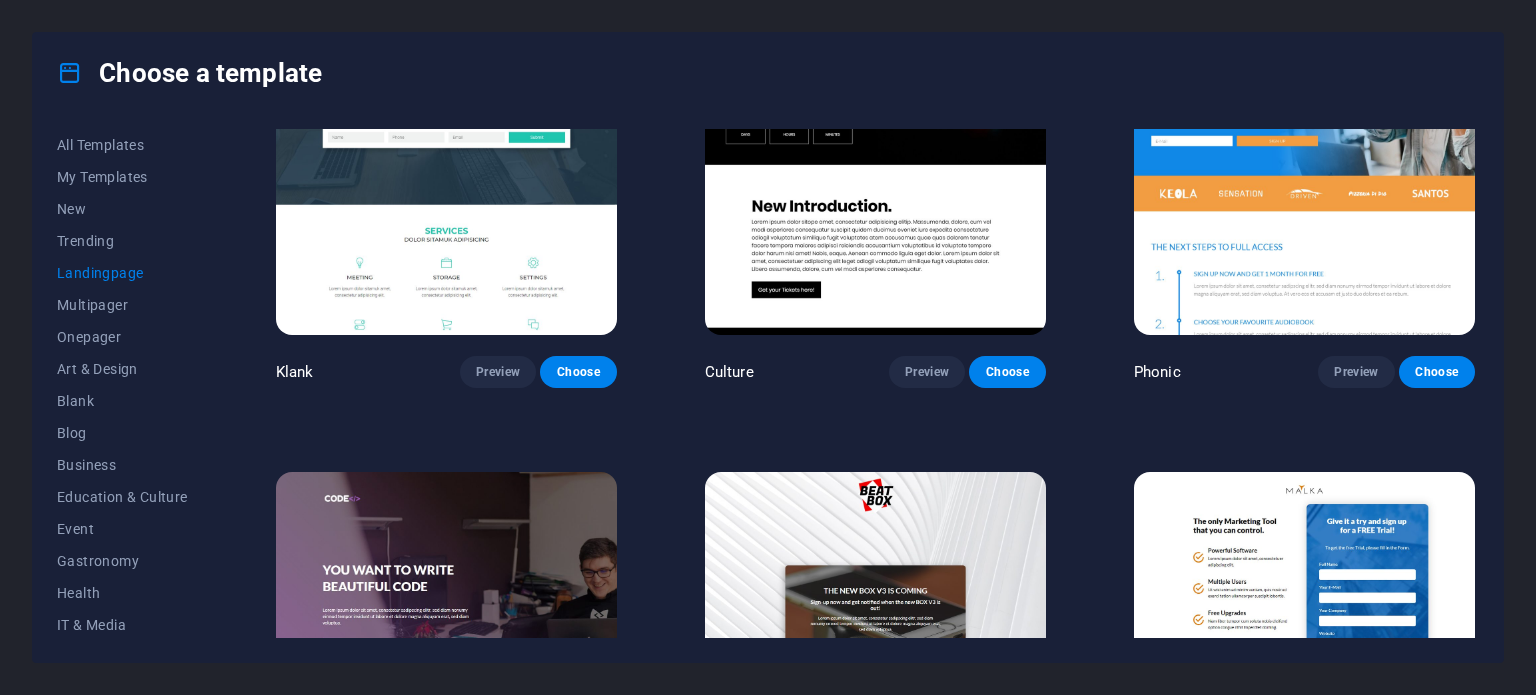 scroll, scrollTop: 0, scrollLeft: 0, axis: both 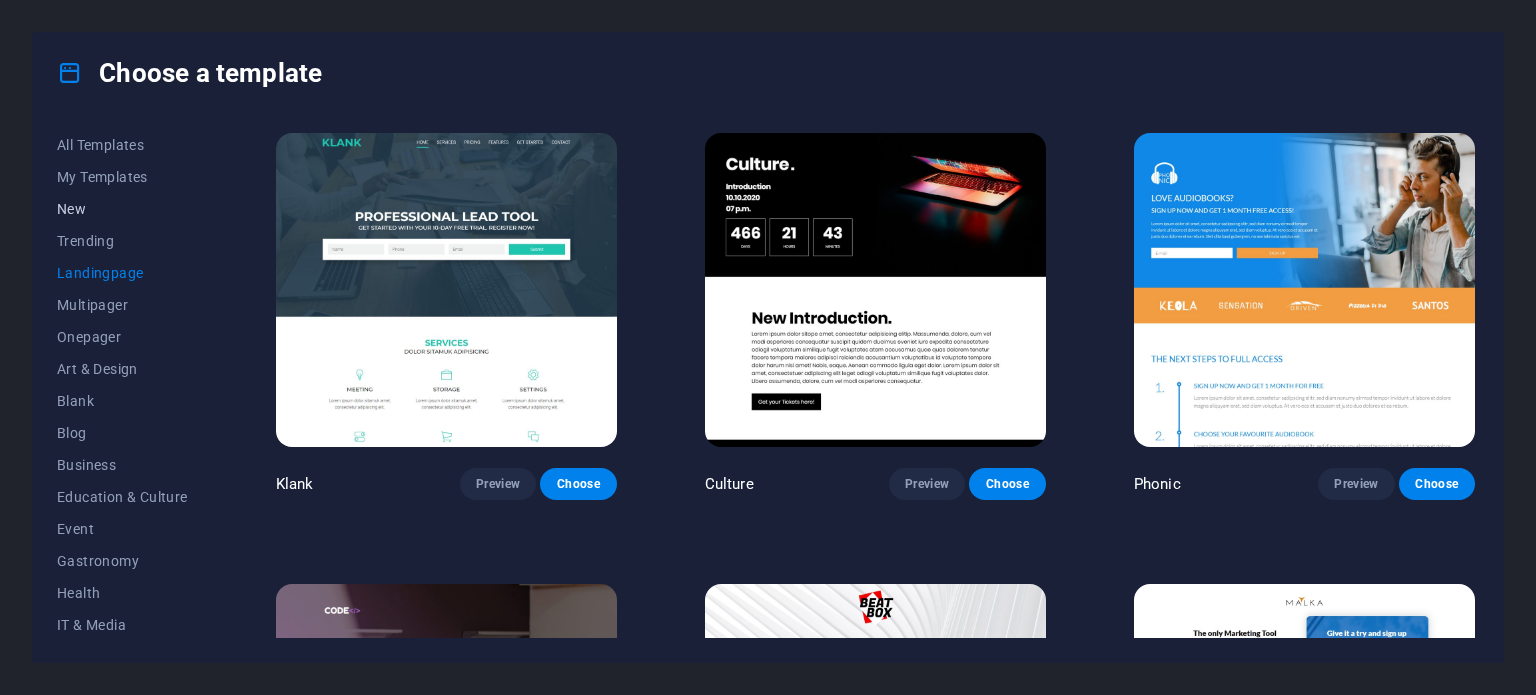 click on "New" at bounding box center (122, 209) 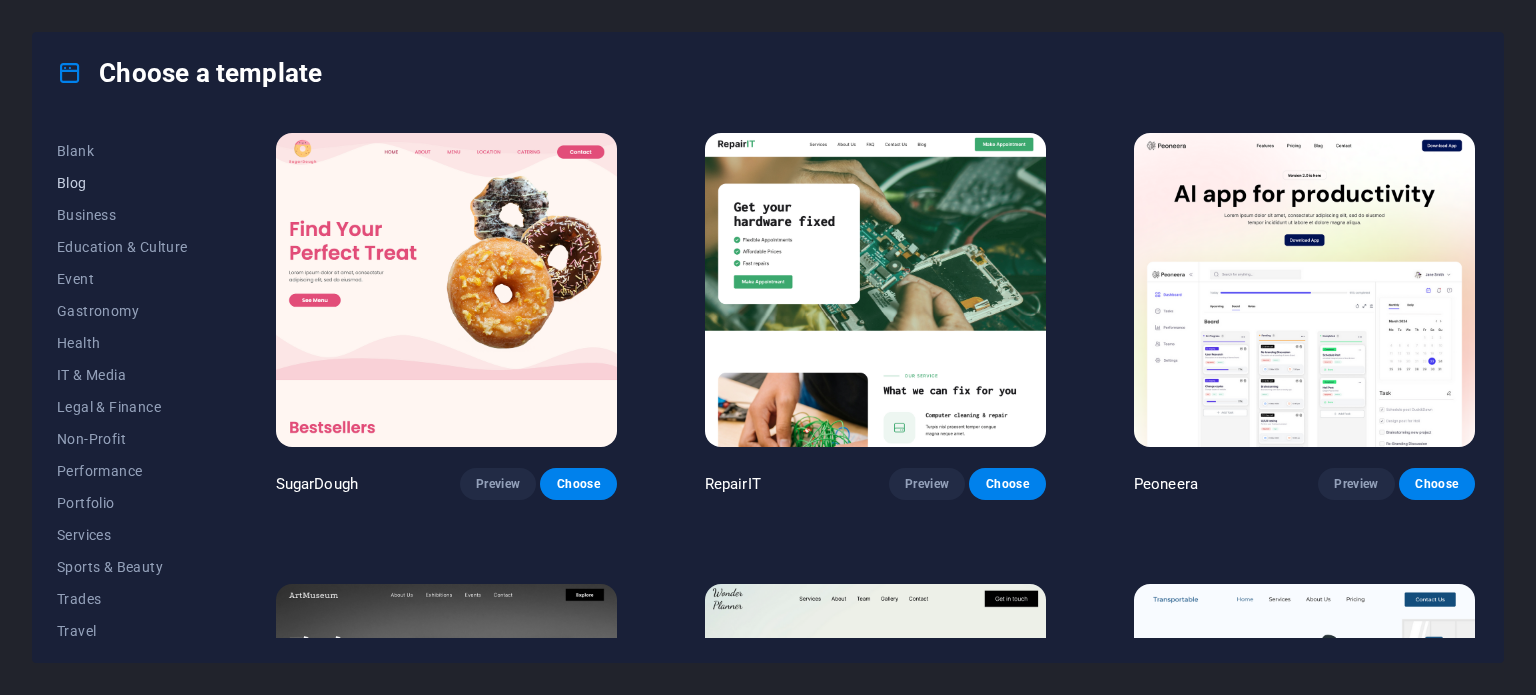 scroll, scrollTop: 290, scrollLeft: 0, axis: vertical 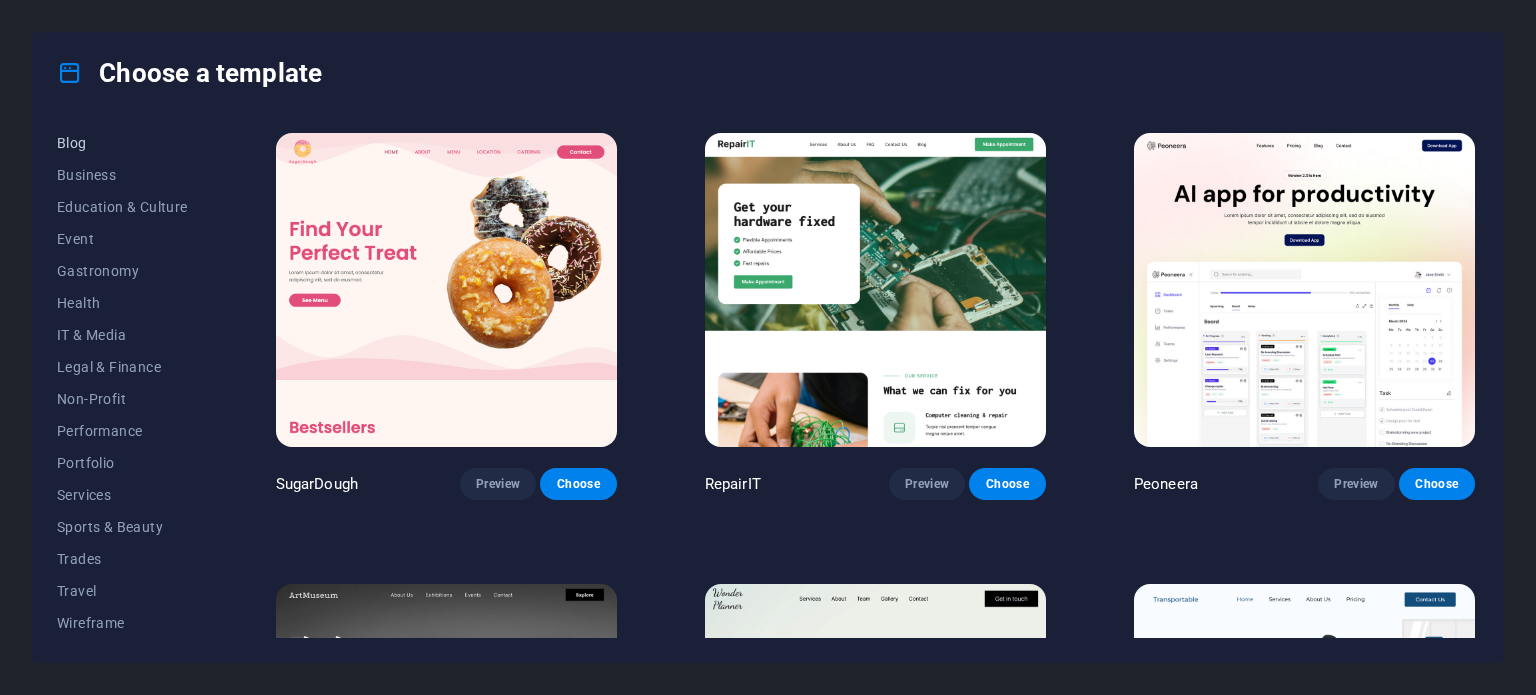 click on "Performance" at bounding box center [122, 431] 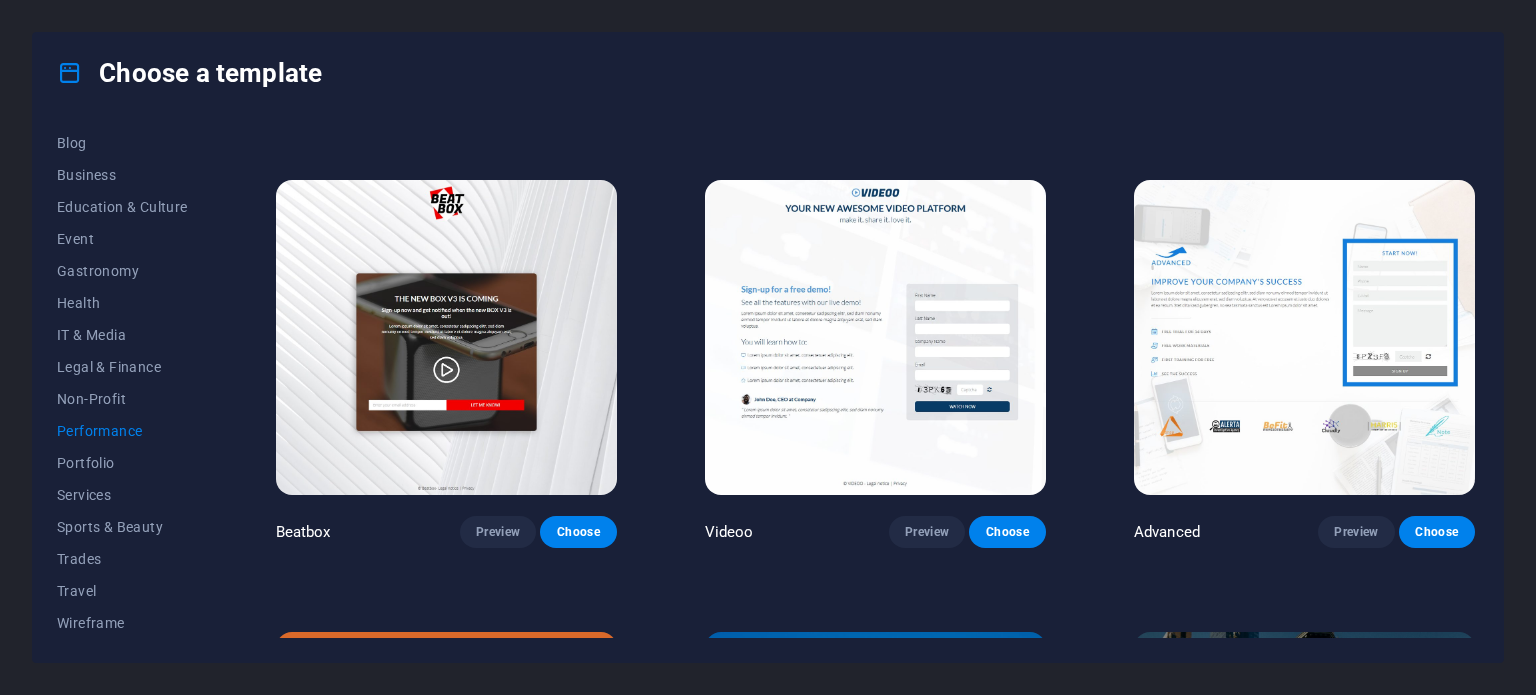 scroll, scrollTop: 500, scrollLeft: 0, axis: vertical 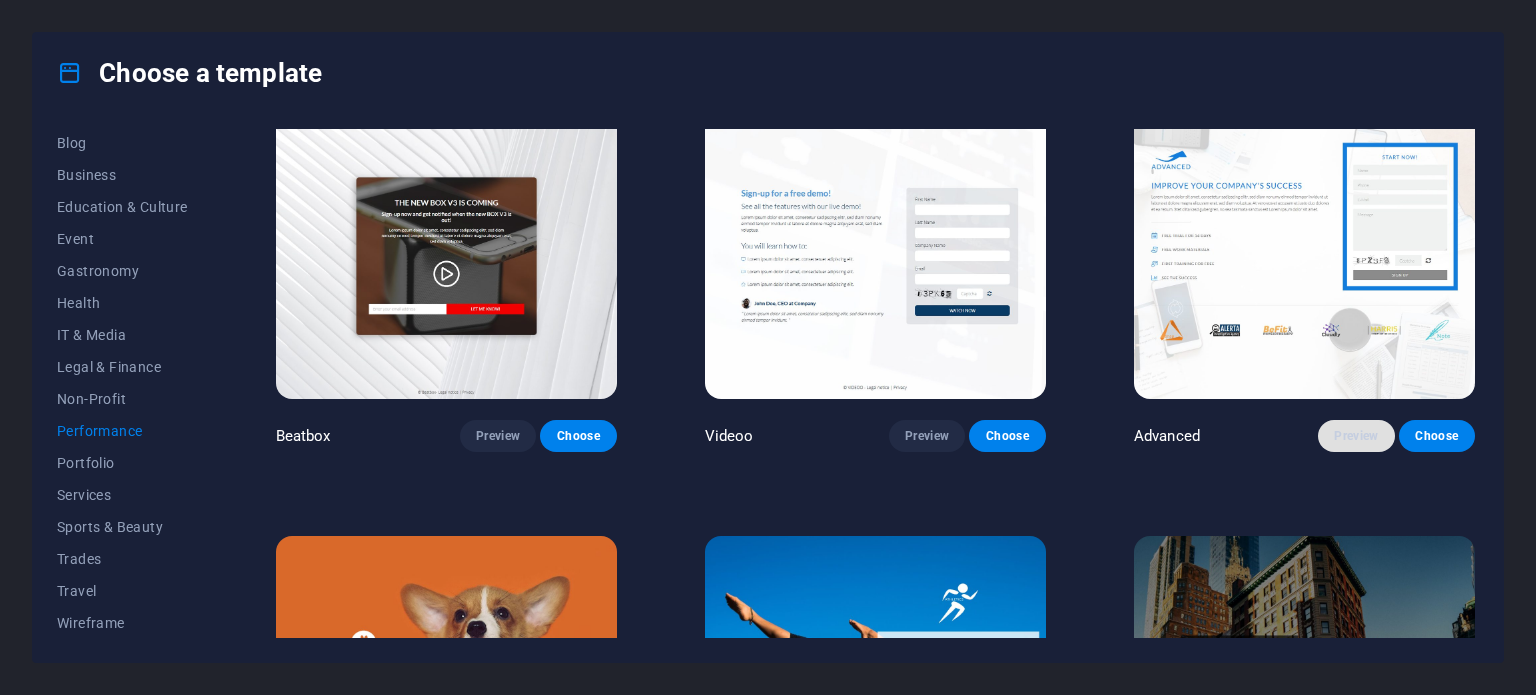 click on "Preview" at bounding box center (1356, 436) 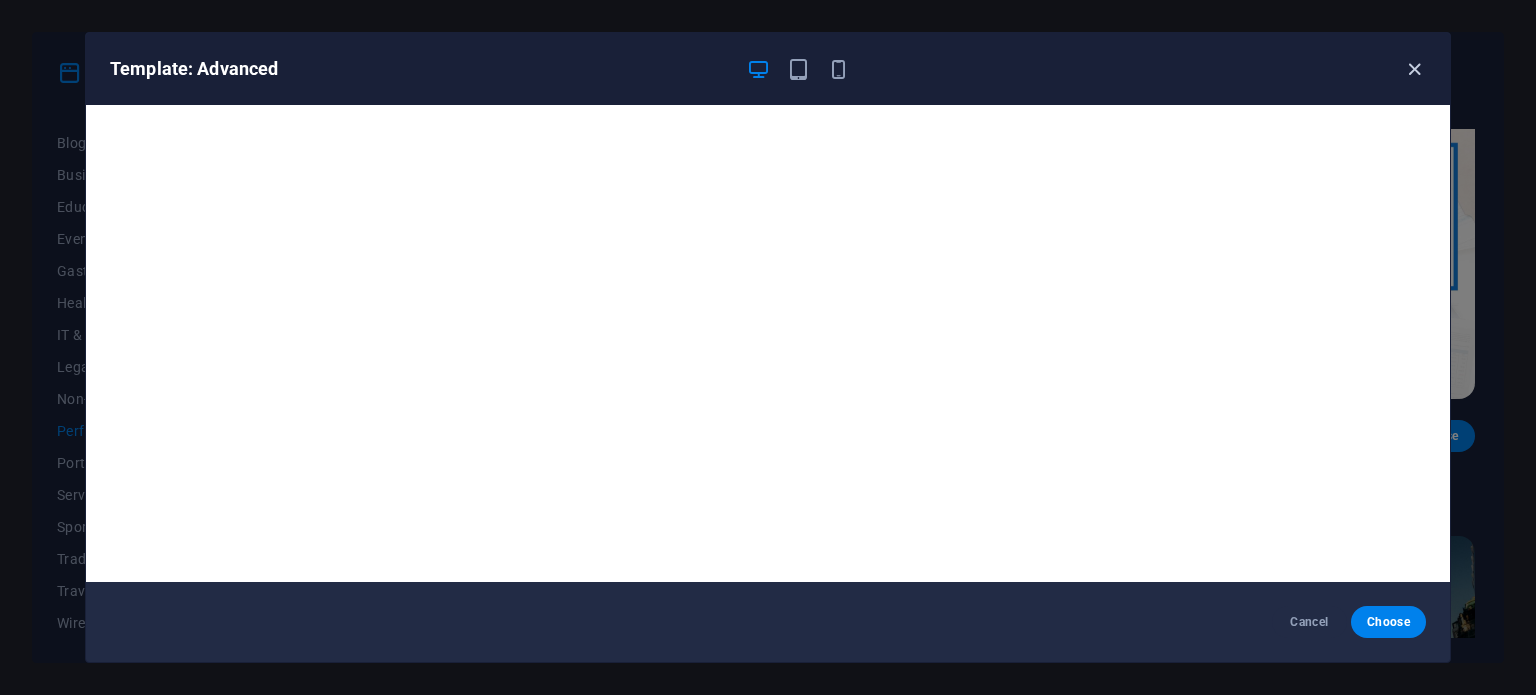 click at bounding box center [1414, 69] 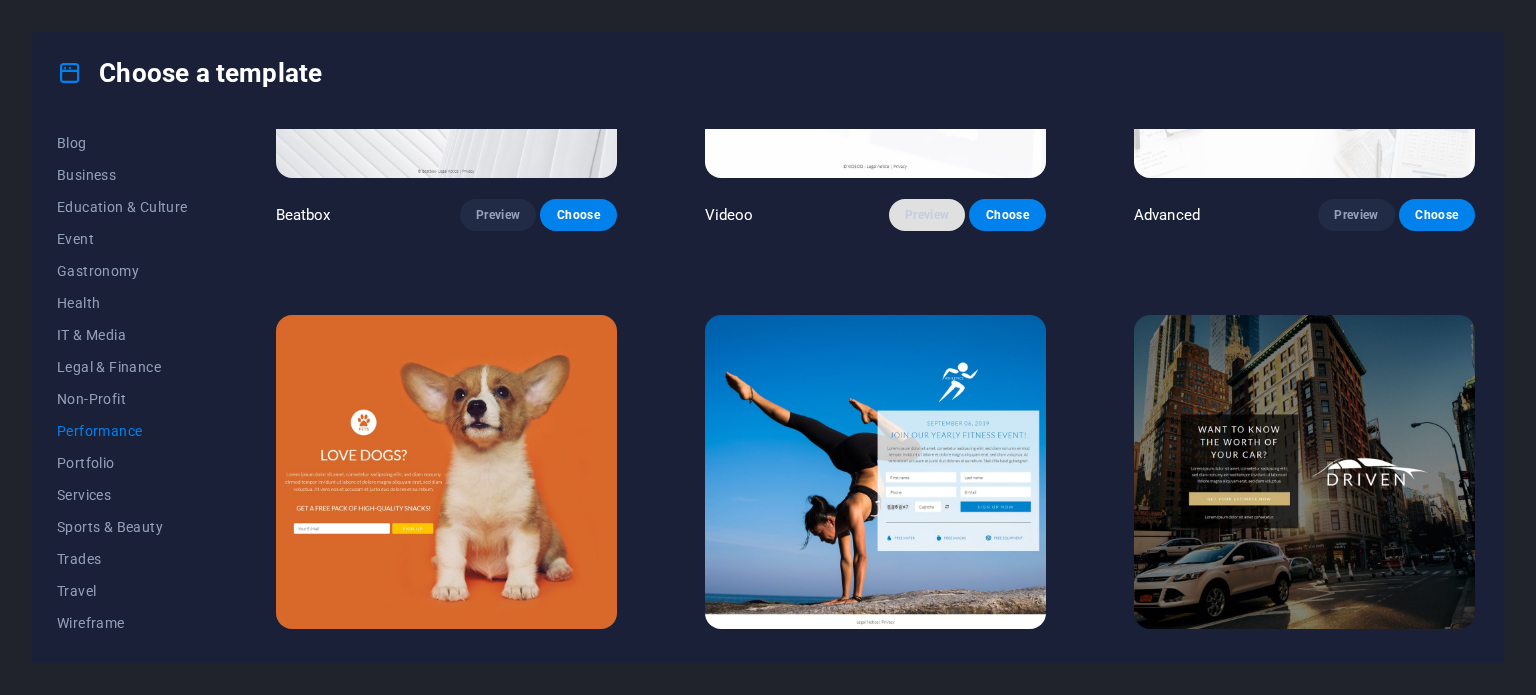 scroll, scrollTop: 800, scrollLeft: 0, axis: vertical 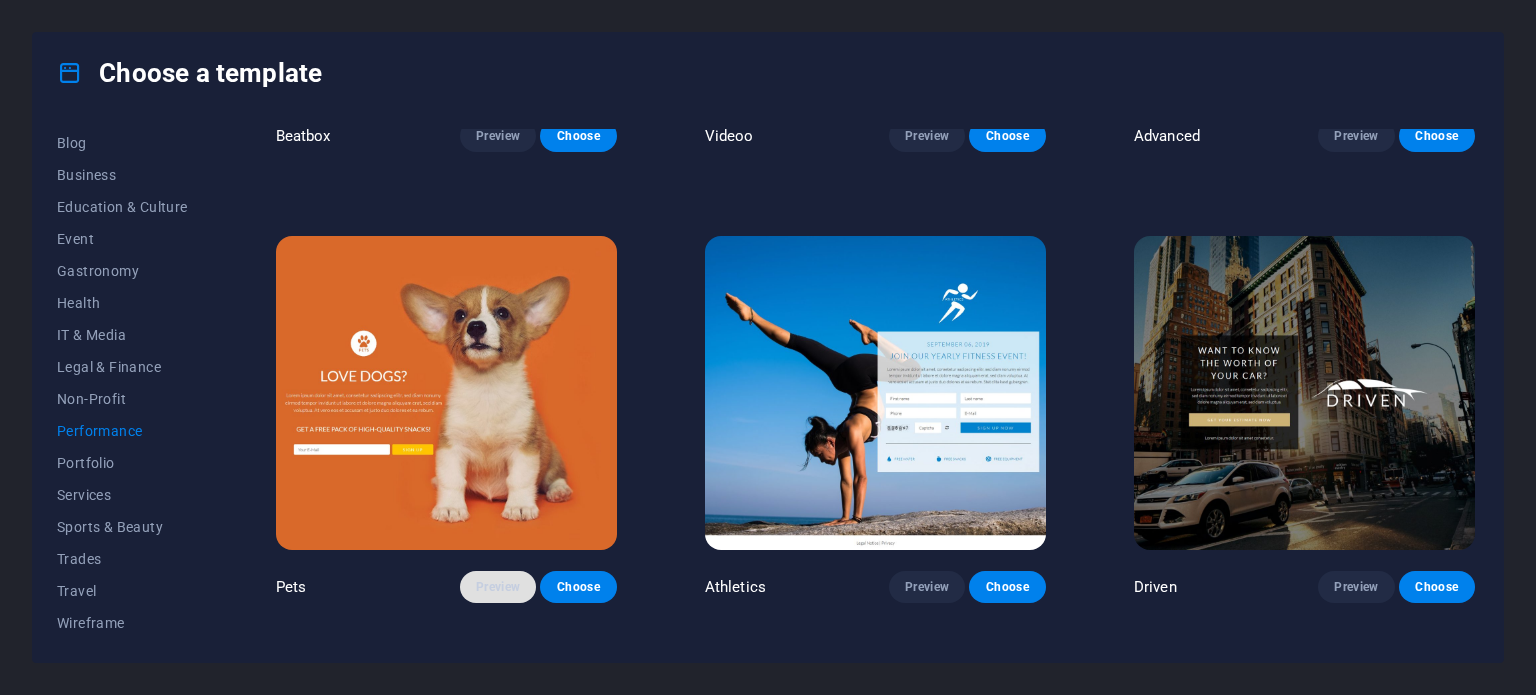 click on "Preview" at bounding box center [498, 587] 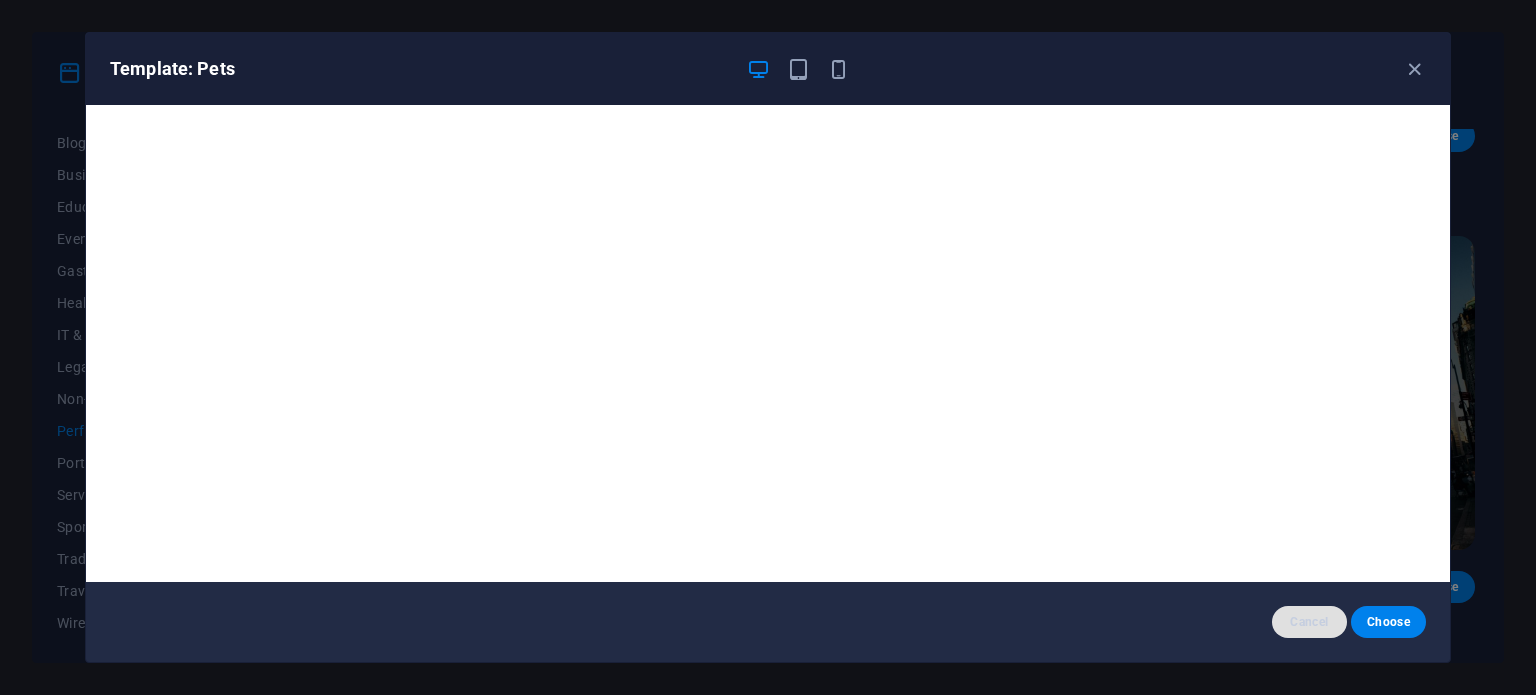 click on "Cancel" at bounding box center [1309, 622] 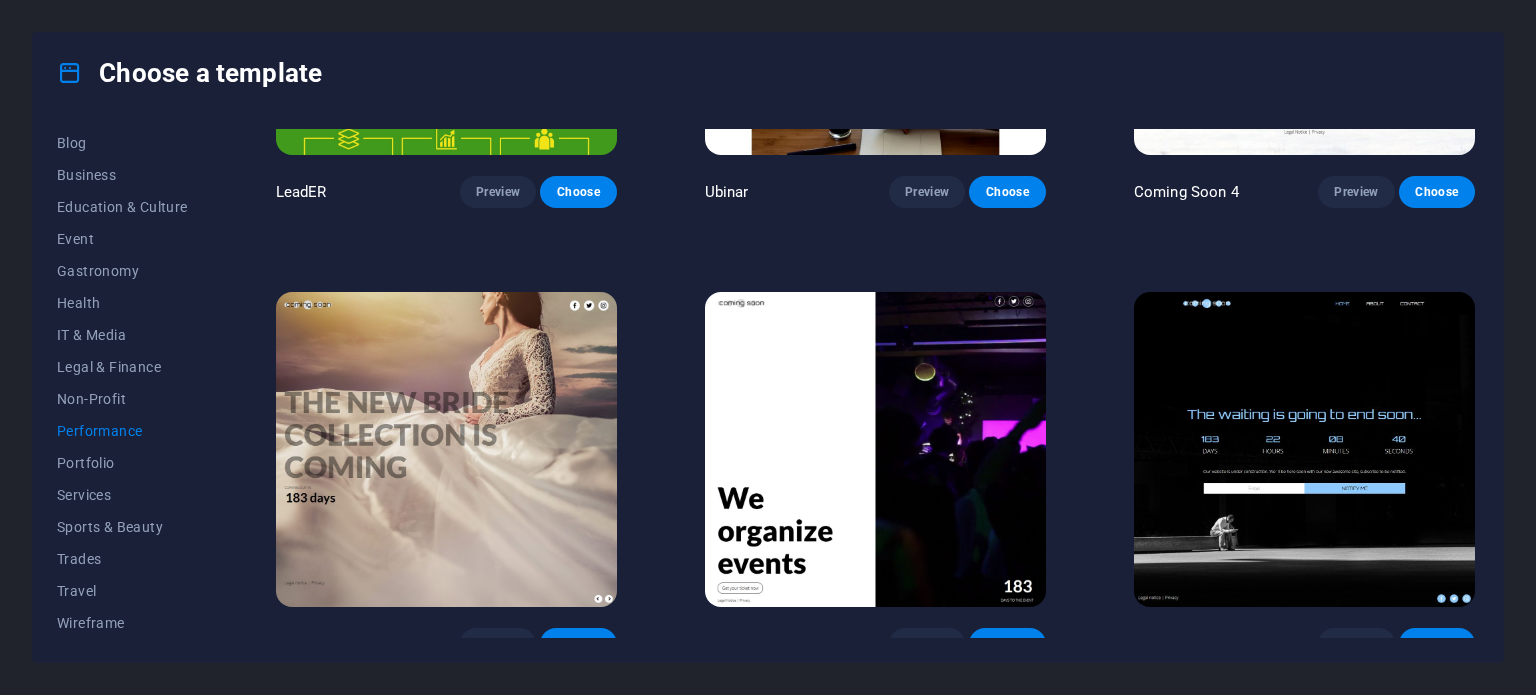 scroll, scrollTop: 2106, scrollLeft: 0, axis: vertical 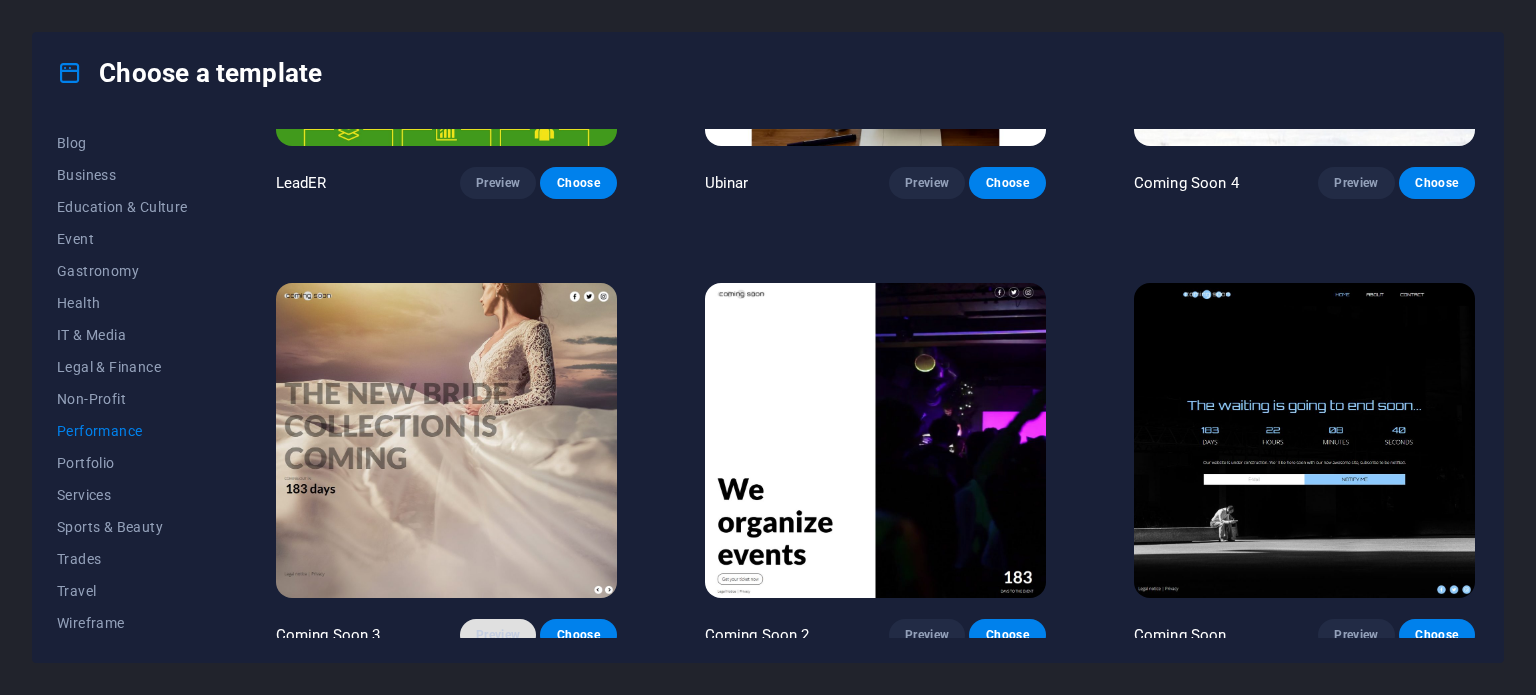 click on "Preview" at bounding box center (498, 635) 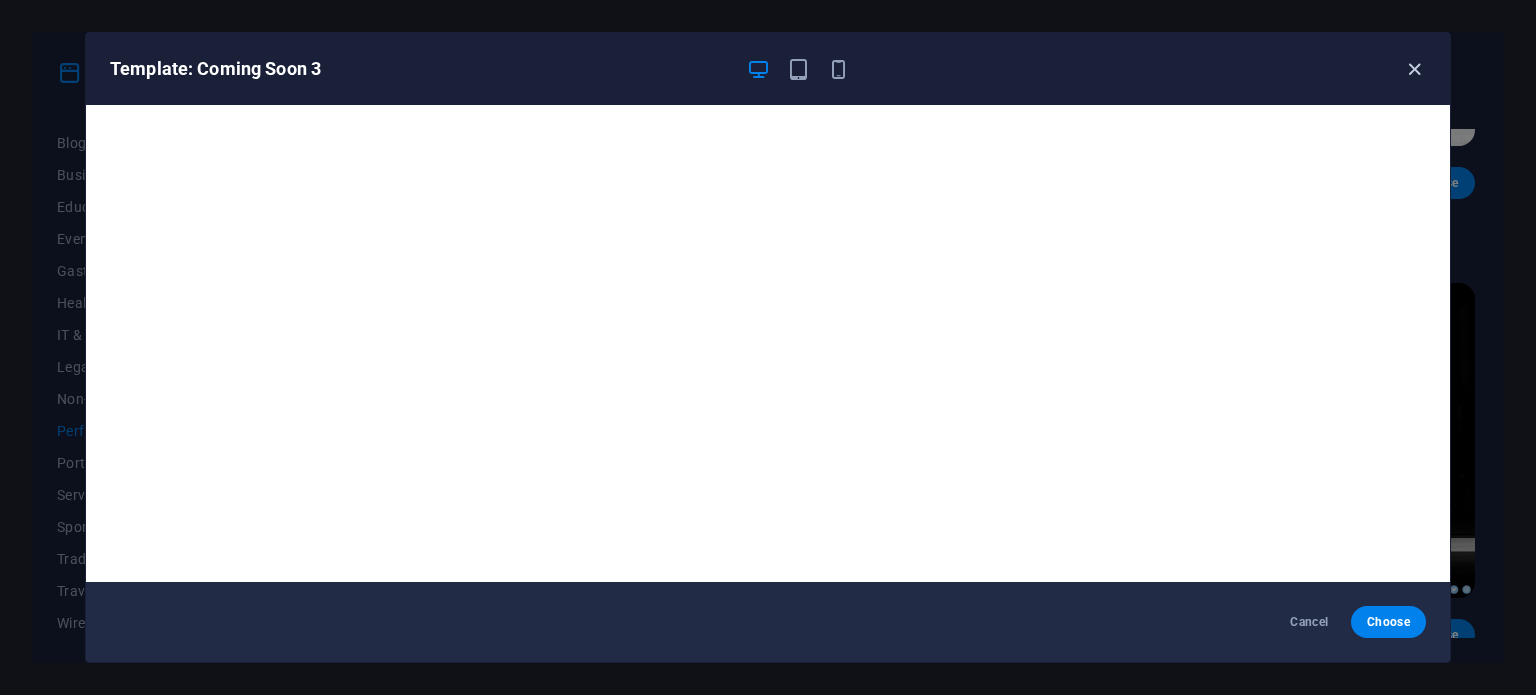 click at bounding box center [1414, 69] 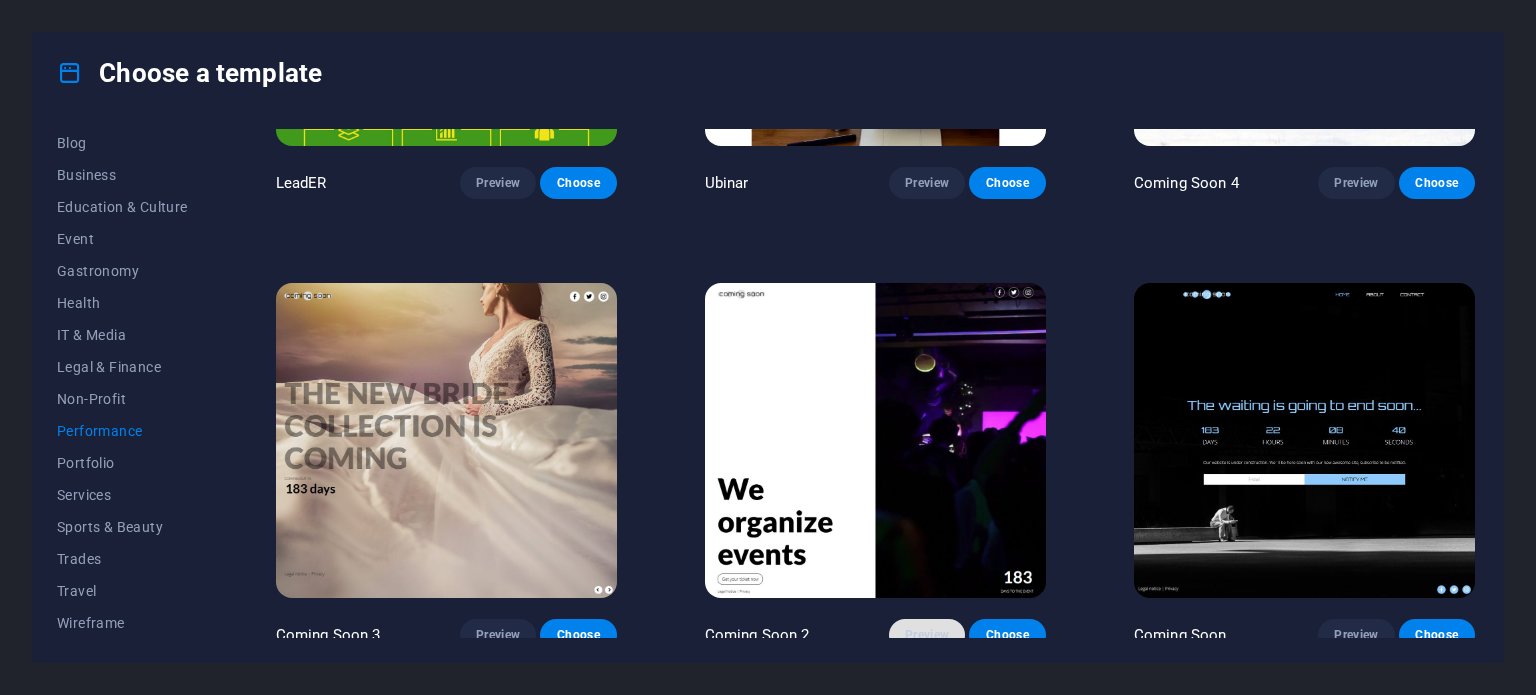 click on "Preview" at bounding box center [927, 635] 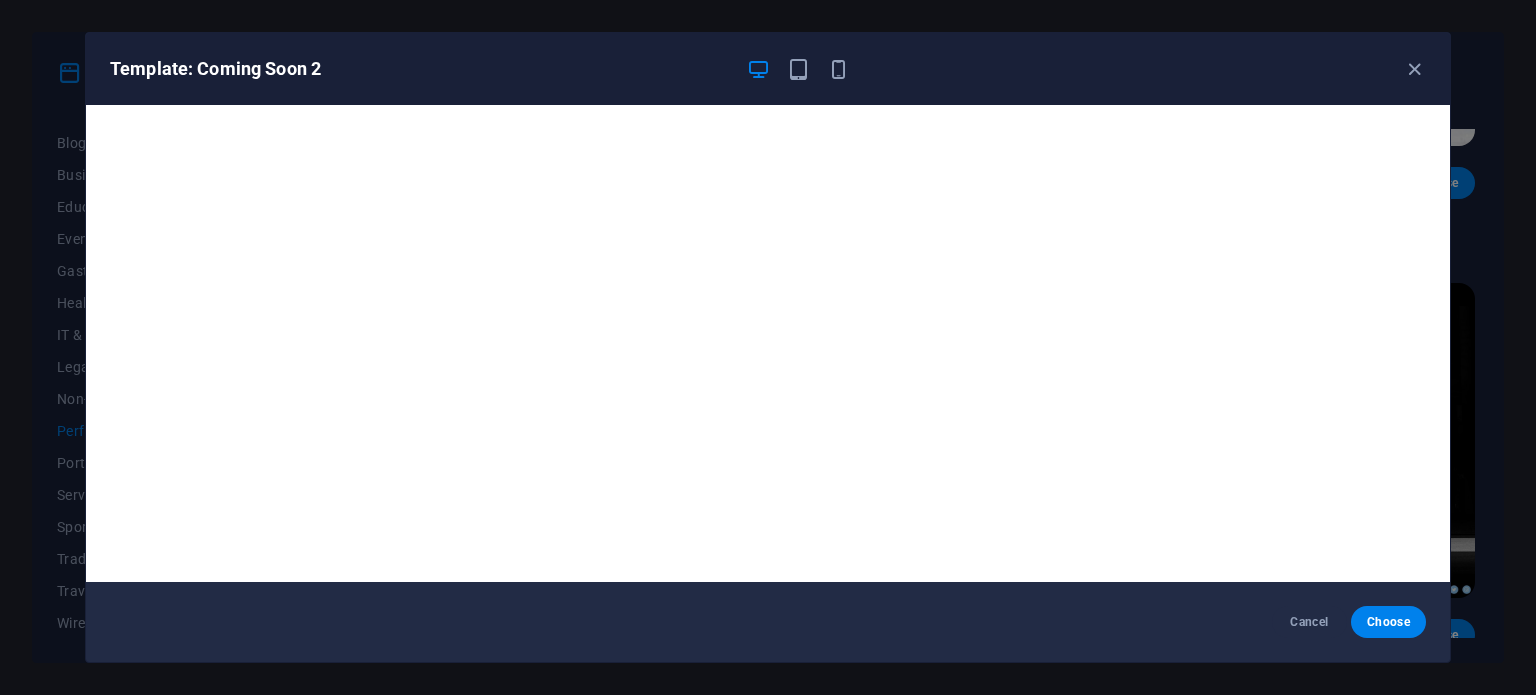 scroll, scrollTop: 5, scrollLeft: 0, axis: vertical 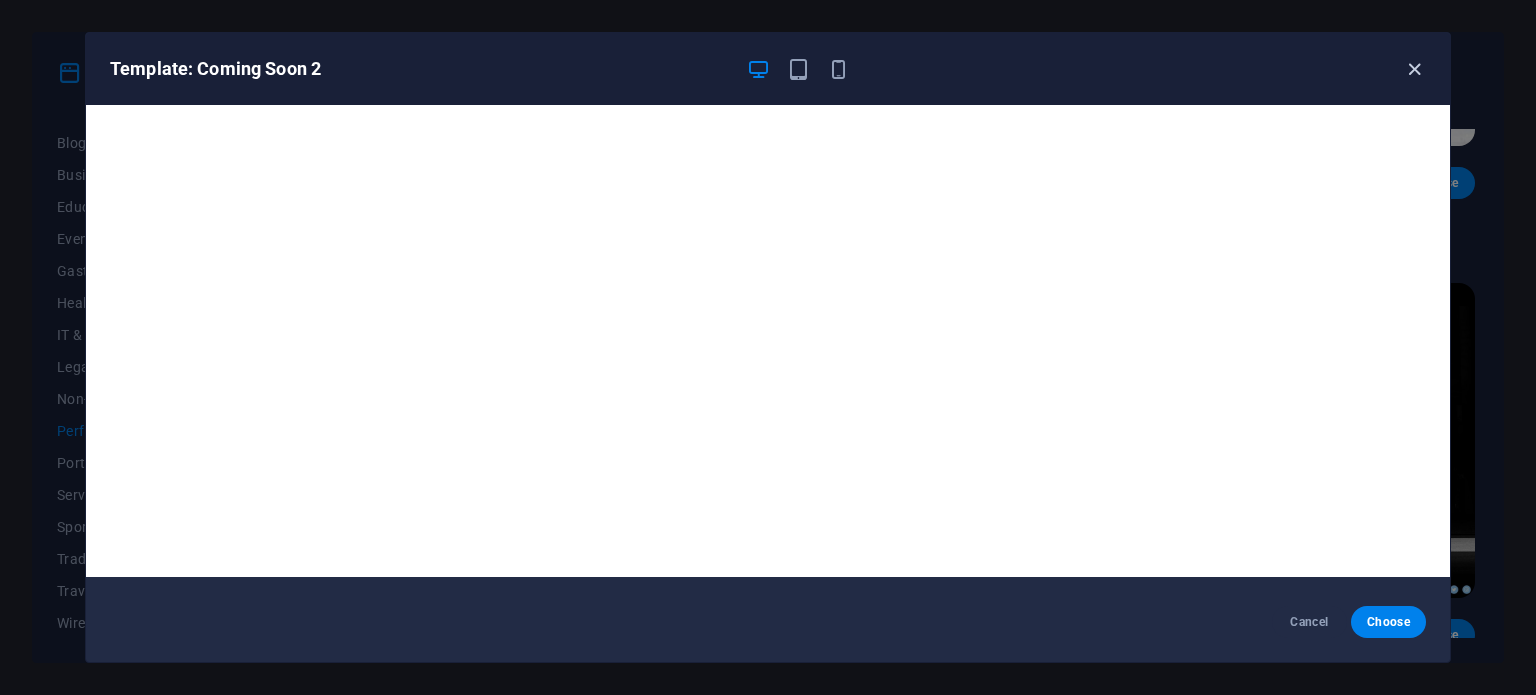click at bounding box center (1414, 69) 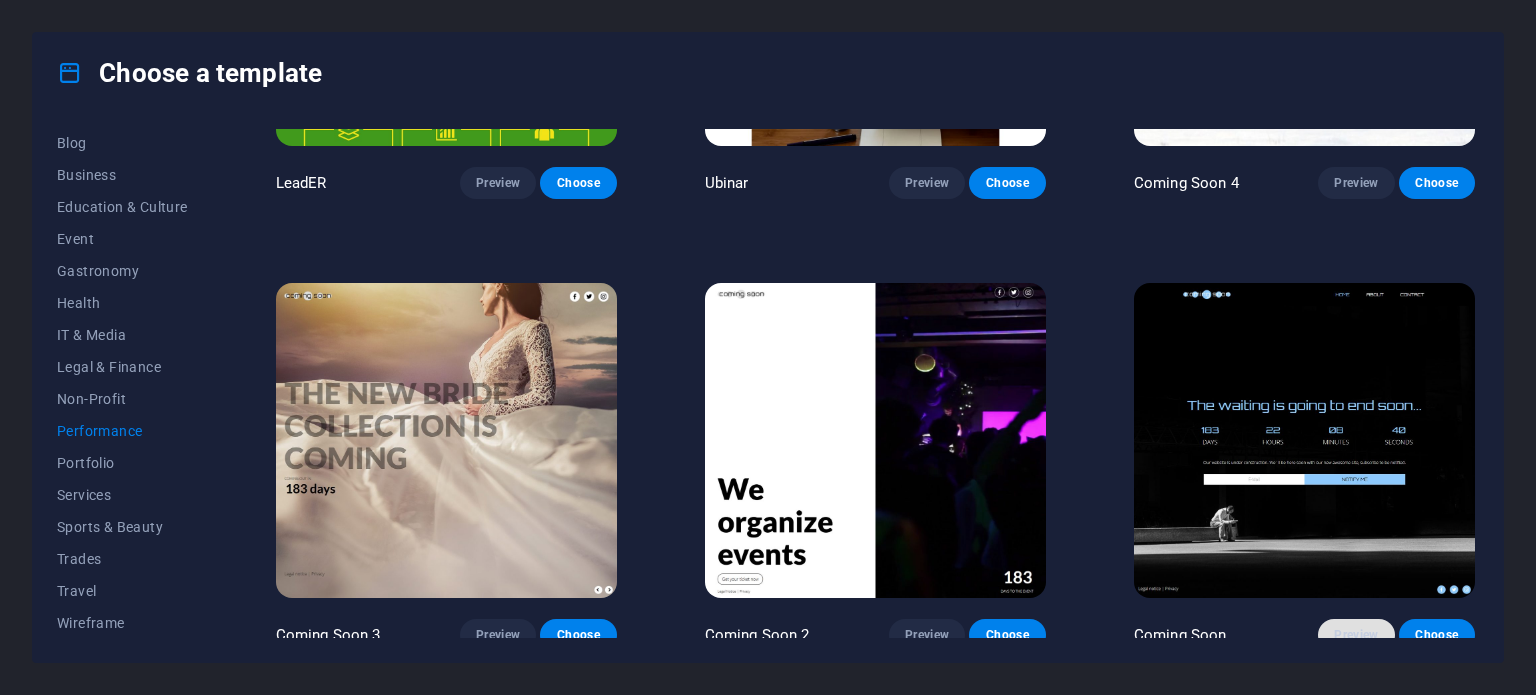 click on "Preview" at bounding box center [1356, 635] 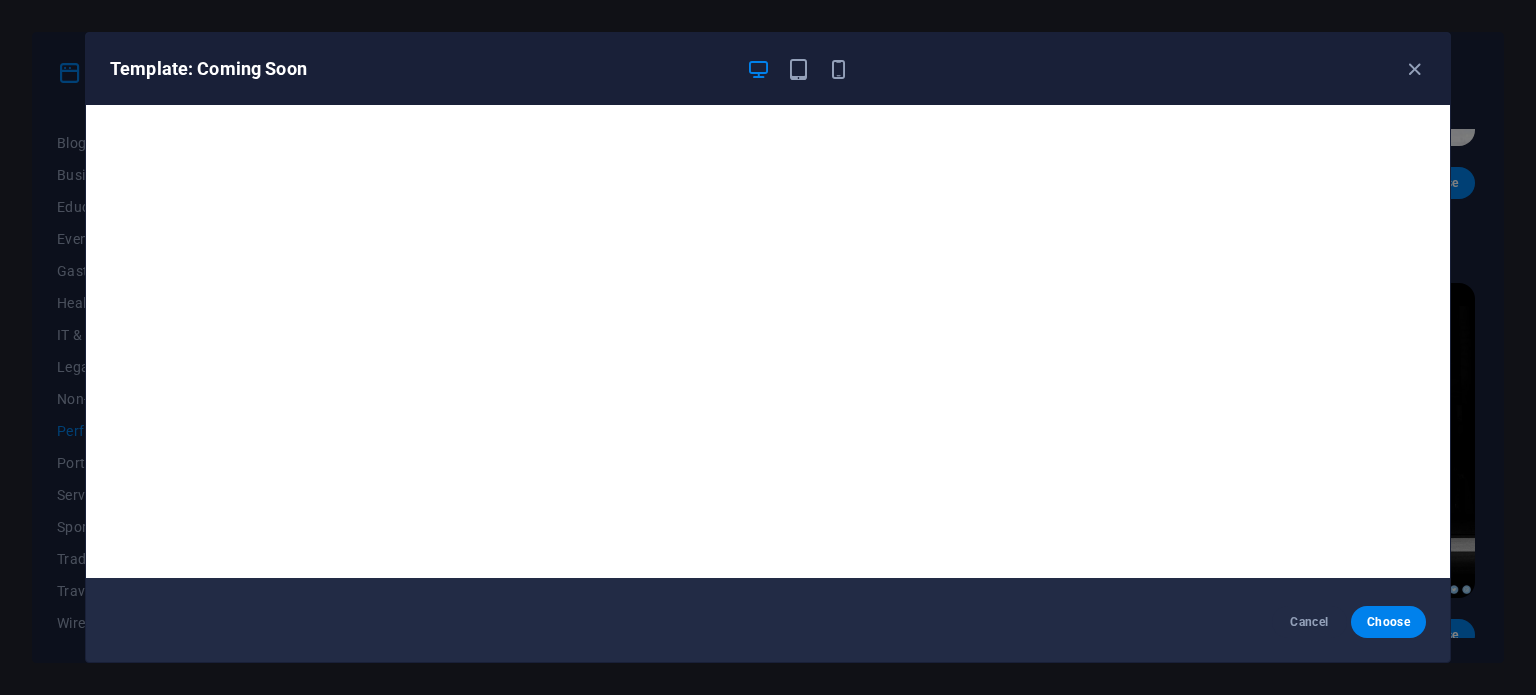 scroll, scrollTop: 5, scrollLeft: 0, axis: vertical 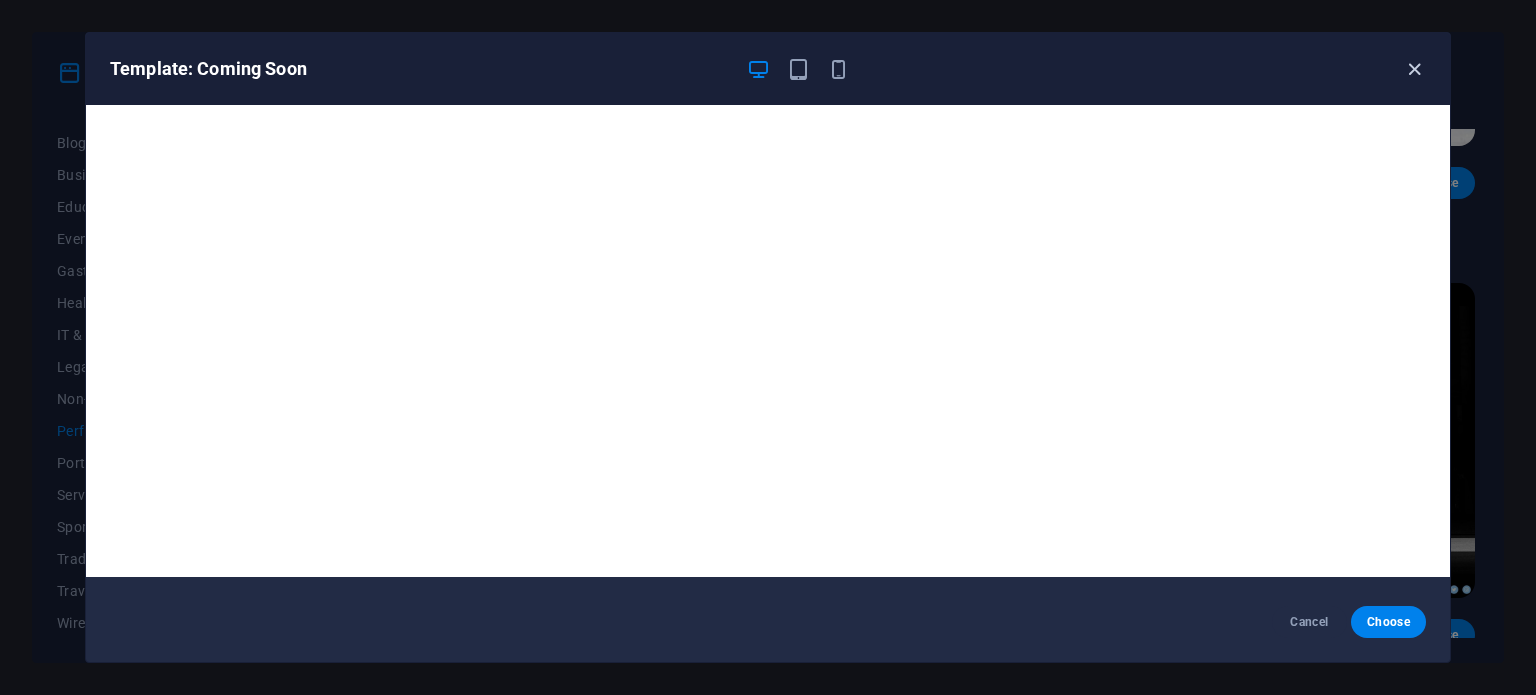 click at bounding box center (1414, 69) 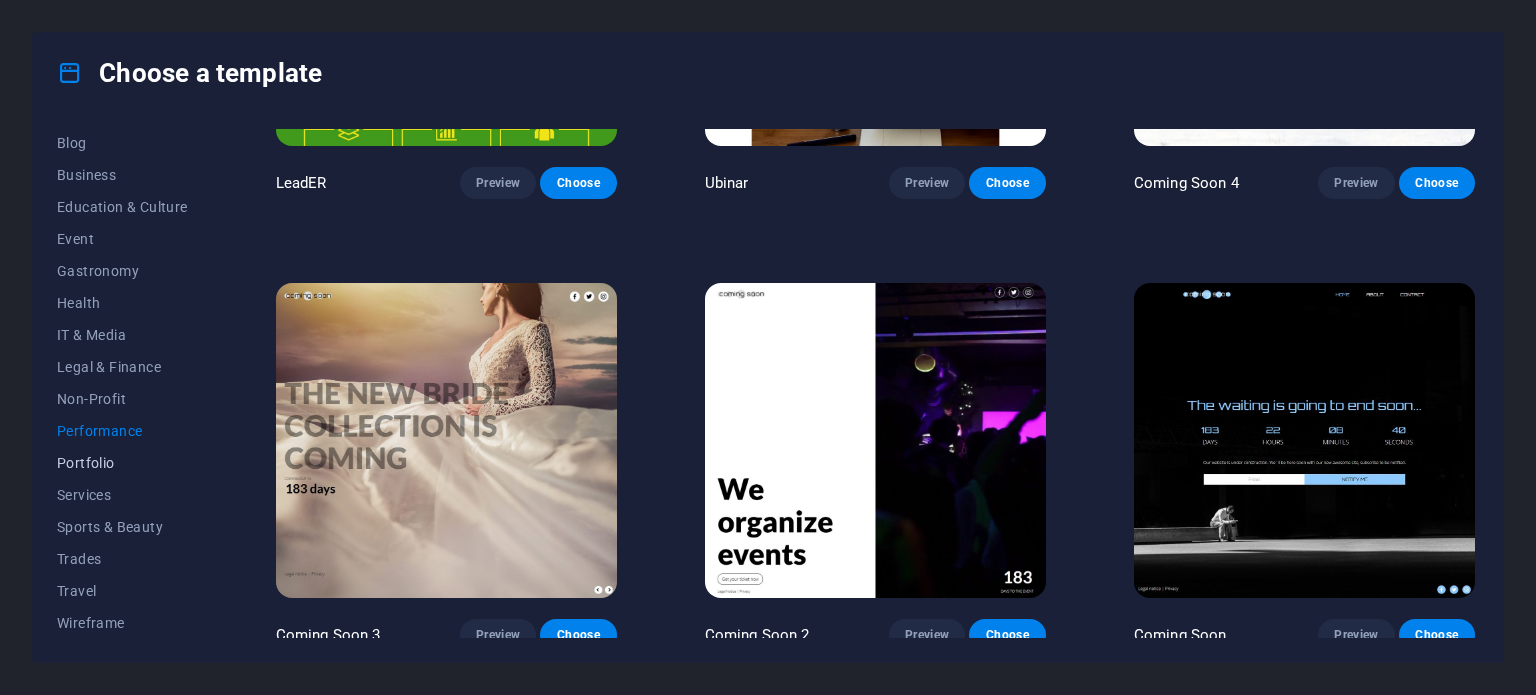 click on "Portfolio" at bounding box center (122, 463) 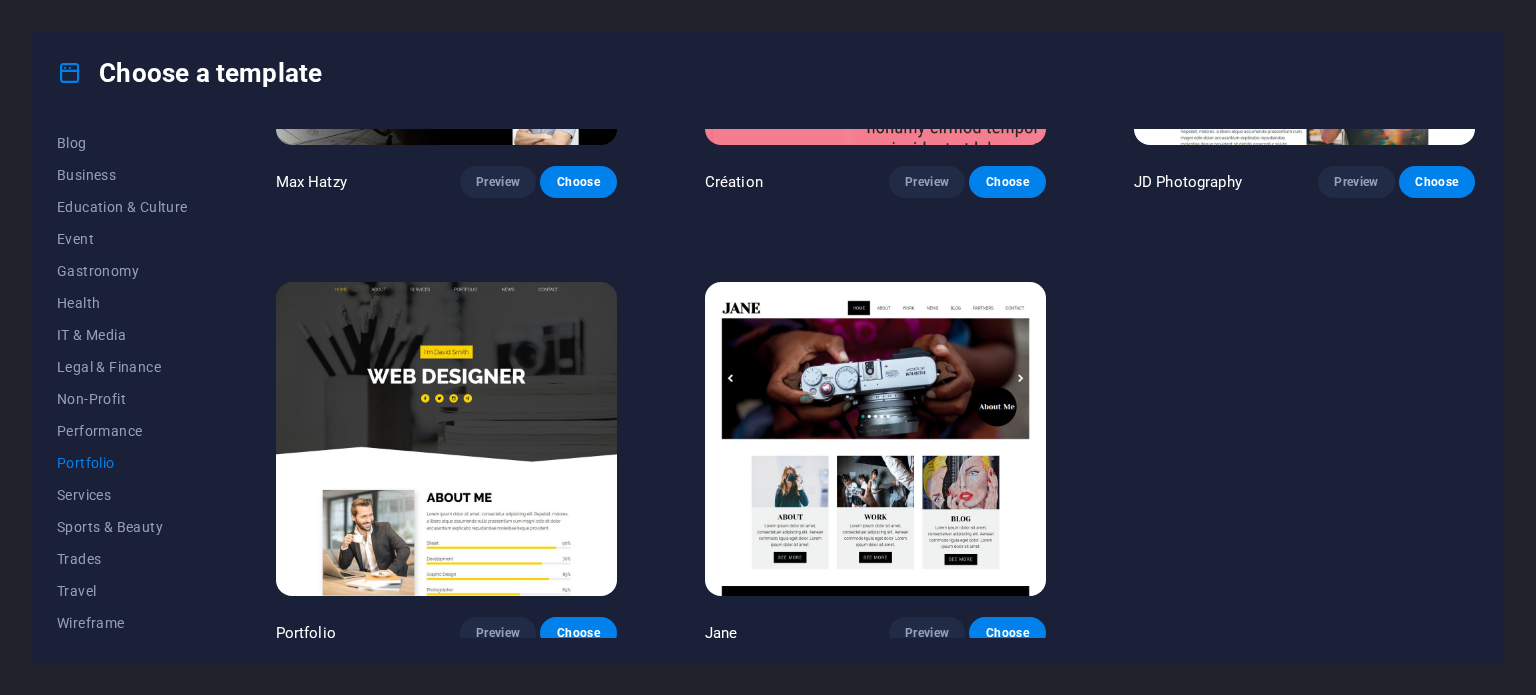 scroll, scrollTop: 758, scrollLeft: 0, axis: vertical 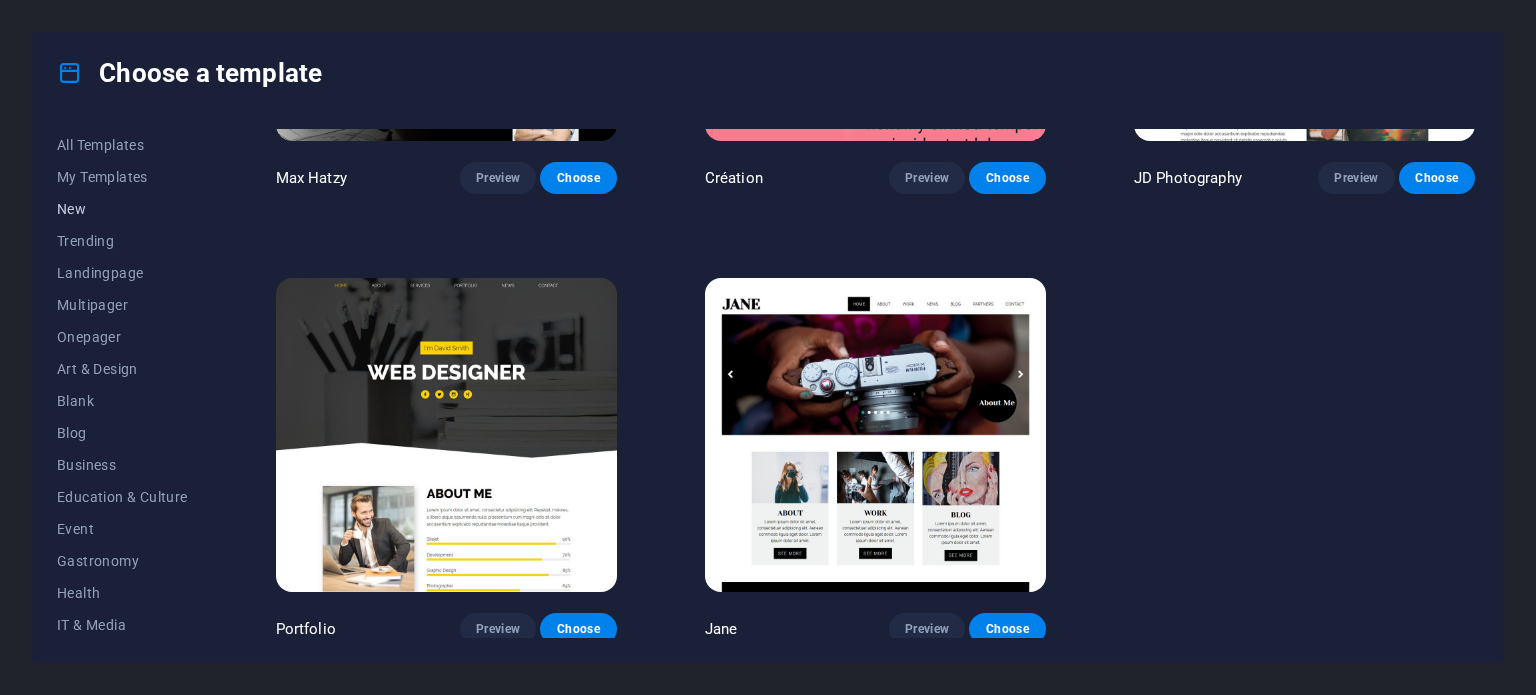 click on "New" at bounding box center (122, 209) 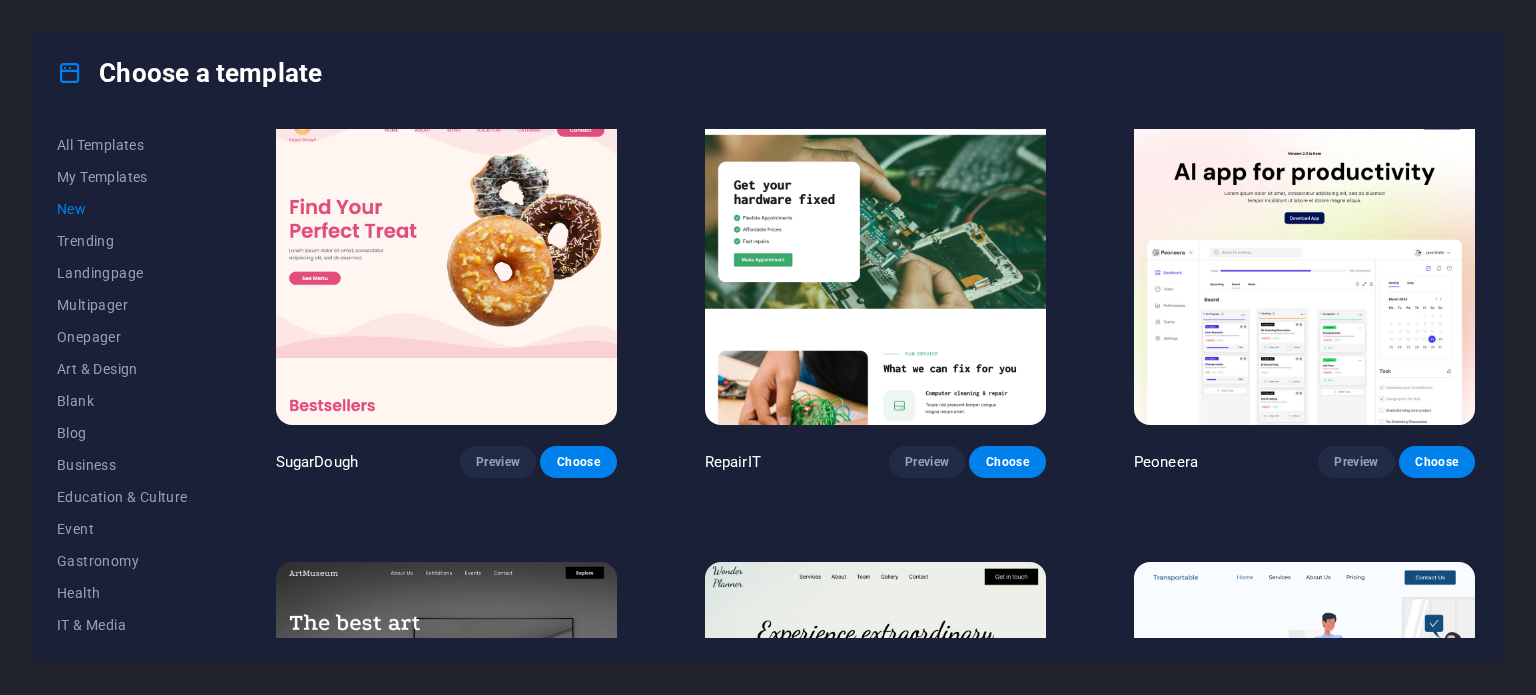 scroll, scrollTop: 0, scrollLeft: 0, axis: both 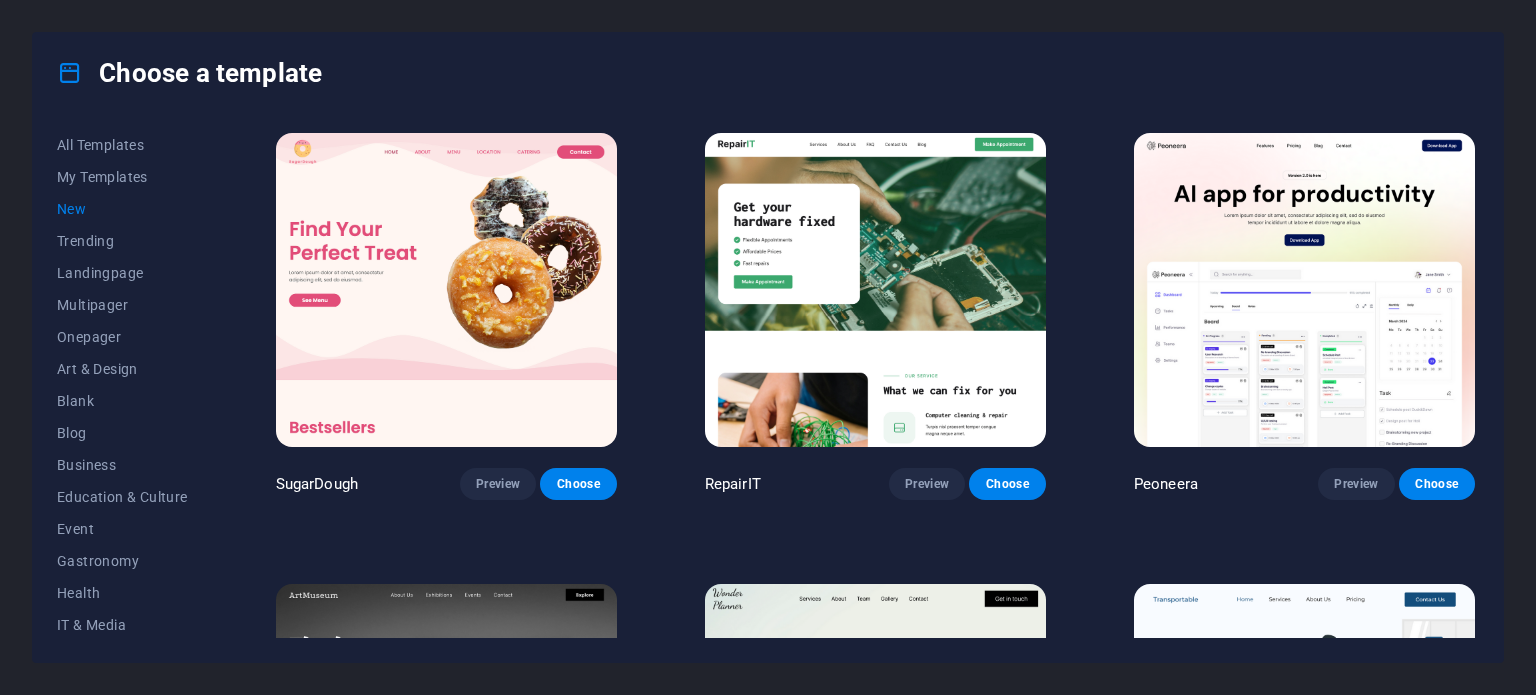 click at bounding box center (875, 290) 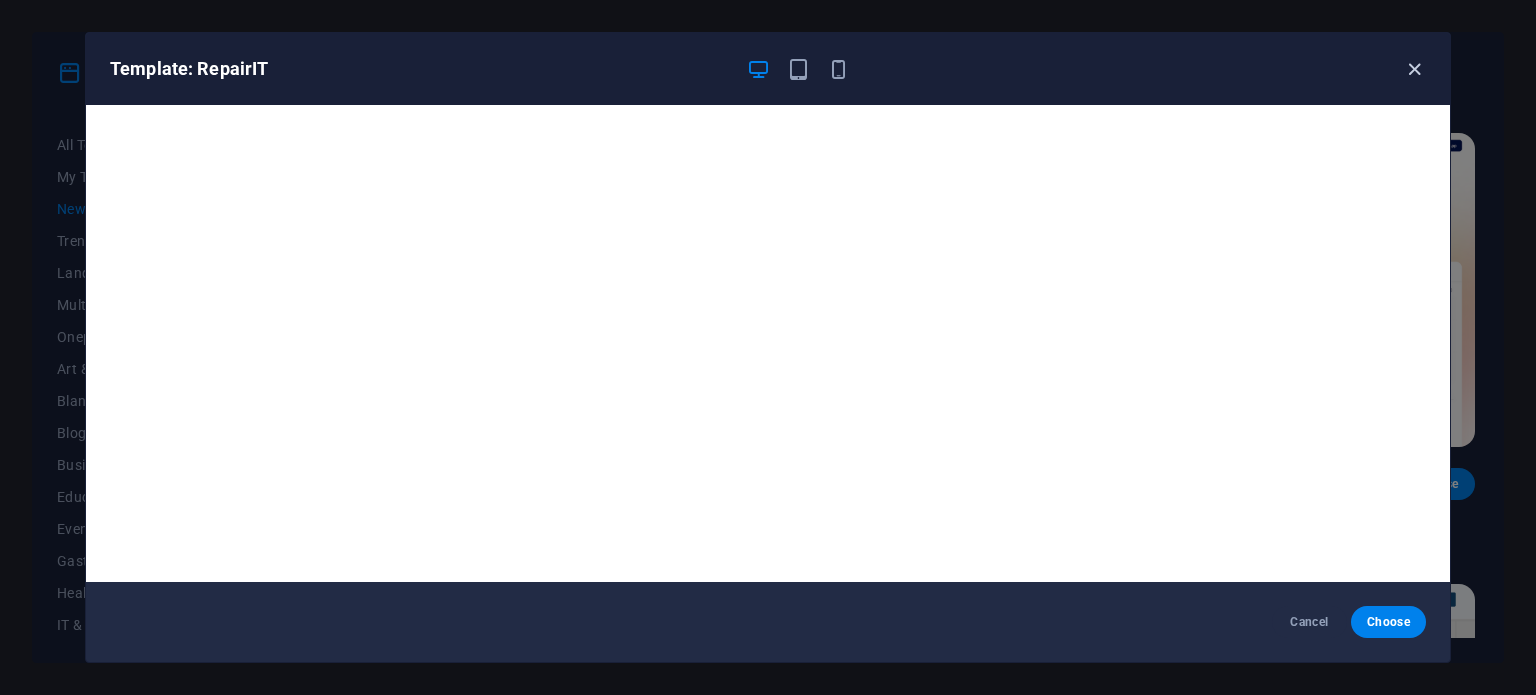 click at bounding box center [1414, 69] 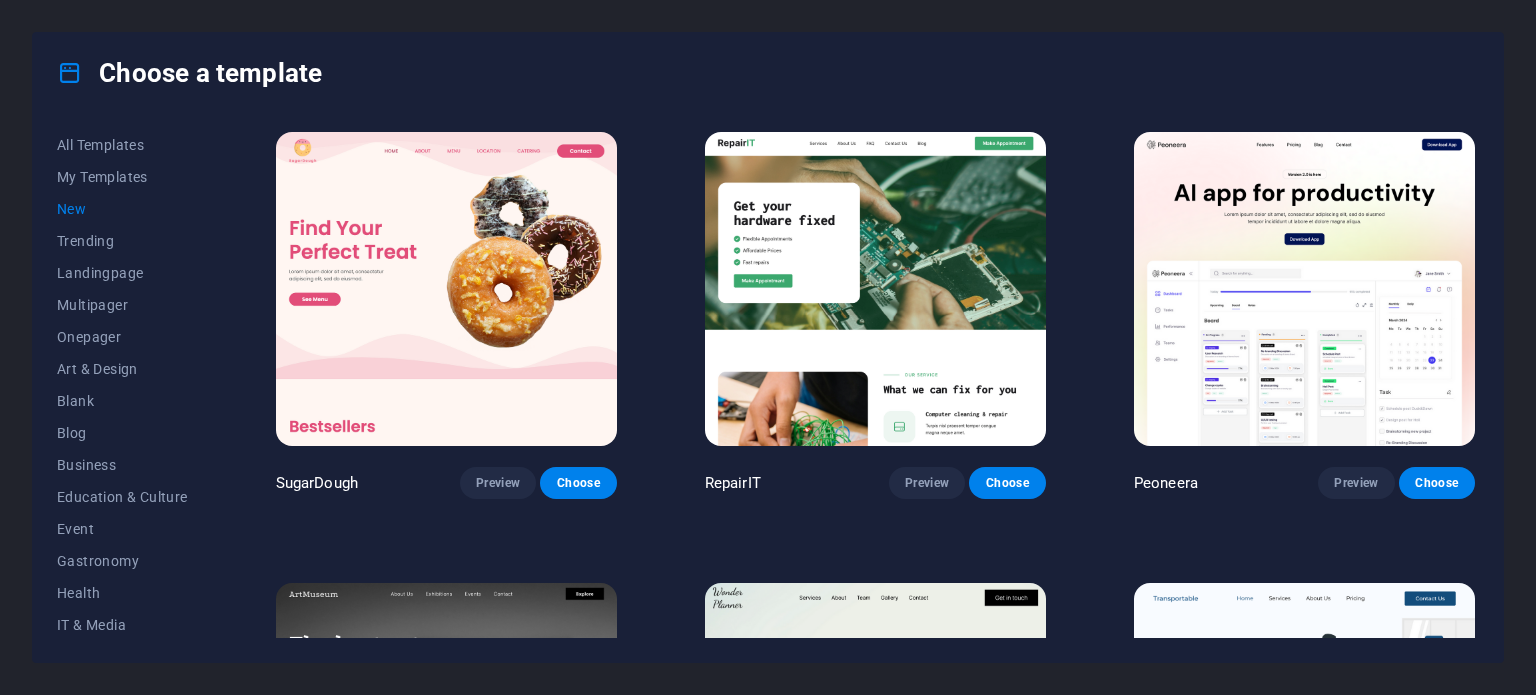 scroll, scrollTop: 0, scrollLeft: 0, axis: both 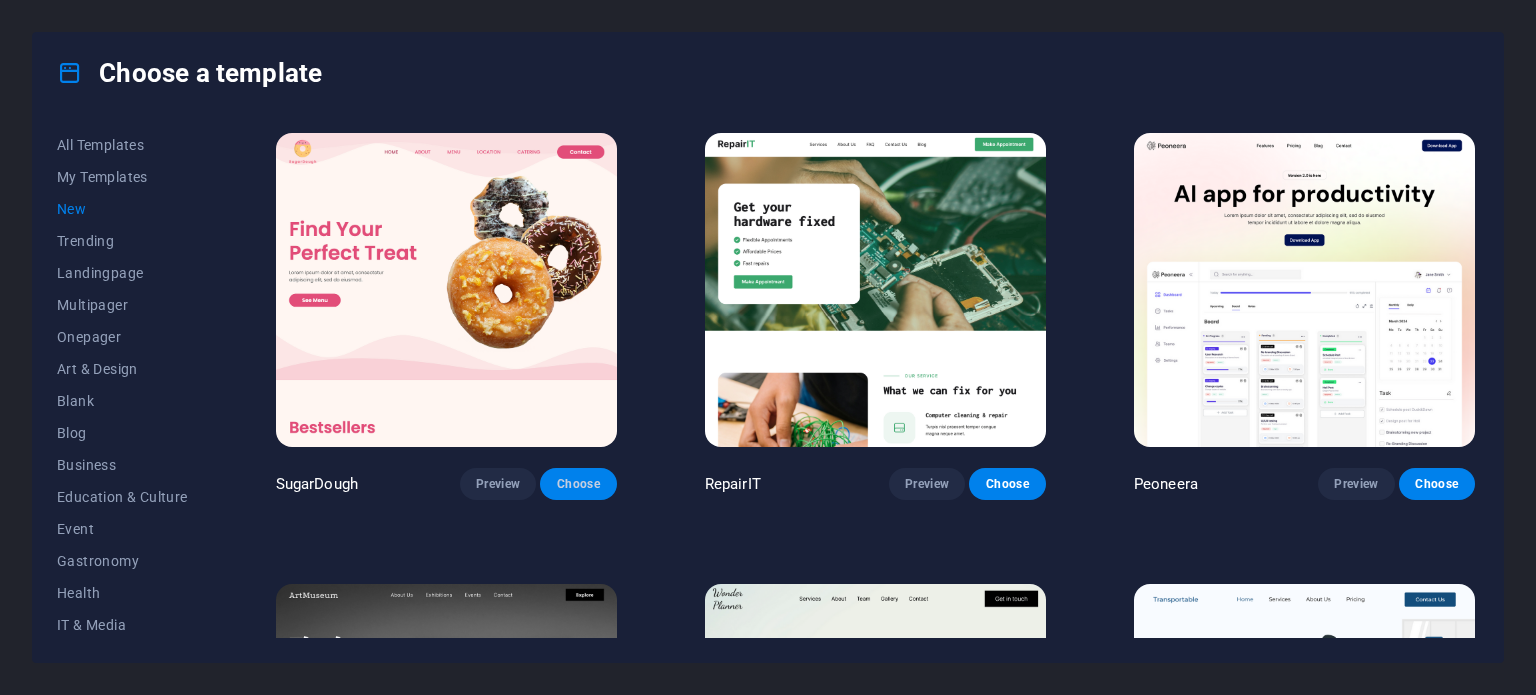 click on "Choose" at bounding box center [578, 484] 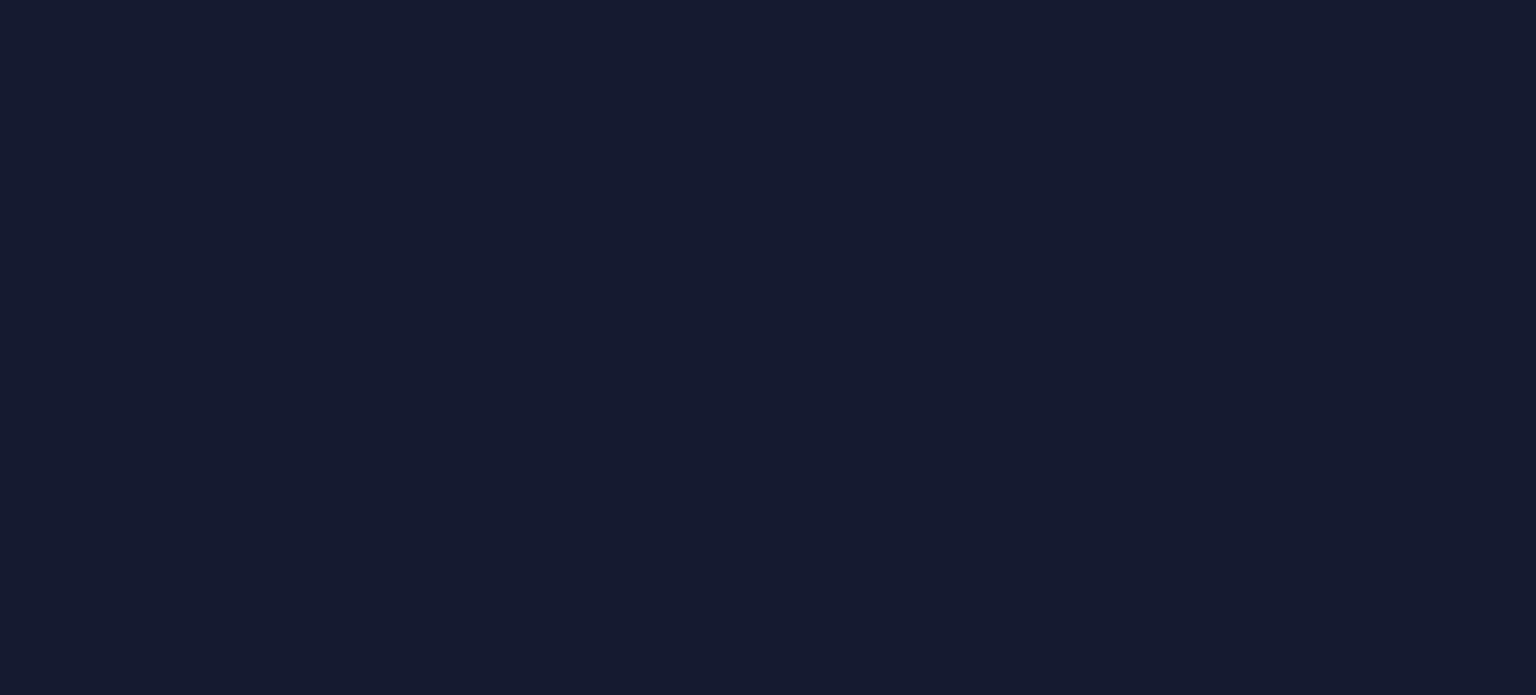 scroll, scrollTop: 0, scrollLeft: 0, axis: both 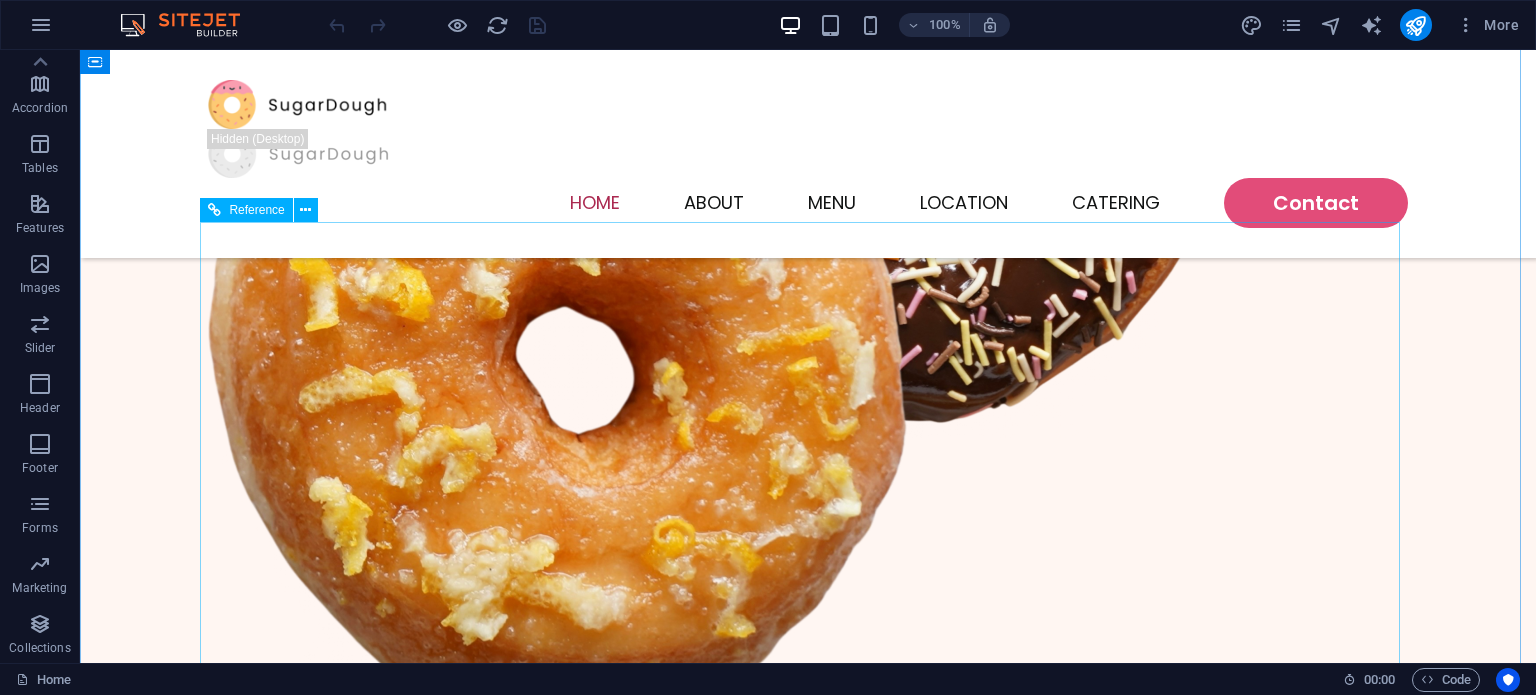 click on "Featured Products Sugary Donut Sugary Donut $3.50 Choco Sprinkle Choco Sprinkle $2.50 Bundle Options Classic Bundle Classic Bundle $18.50 Spicy Bundle Spicy Bundle $20.50 SugarDough Merch Donut Mug Donut Mug $22.50  My Account   Track Orders   Shopping Bag  Display prices in: USD" at bounding box center [808, 2250] 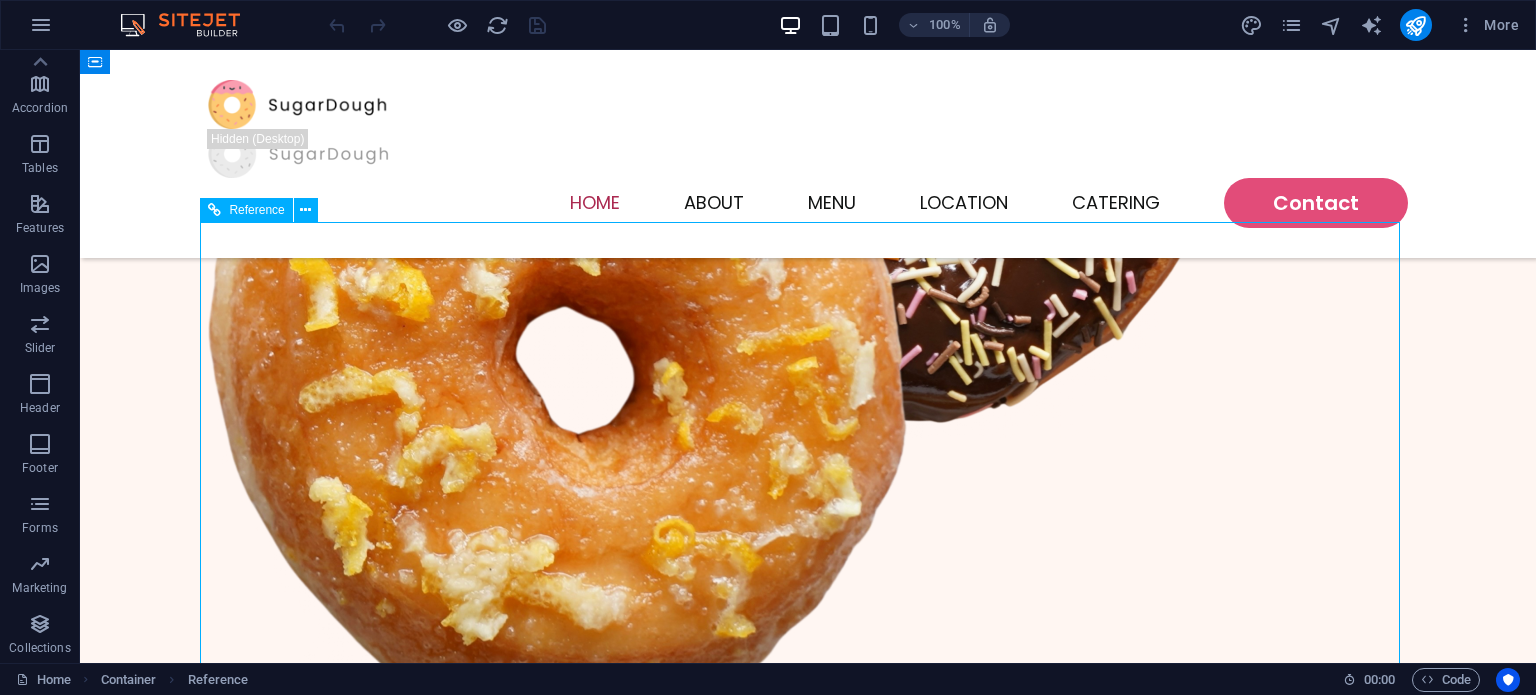 click on "Featured Products Sugary Donut Sugary Donut $3.50 Choco Sprinkle Choco Sprinkle $2.50 Bundle Options Classic Bundle Classic Bundle $18.50 Spicy Bundle Spicy Bundle $20.50 SugarDough Merch Donut Mug Donut Mug $22.50  My Account   Track Orders   Shopping Bag  Display prices in: USD" at bounding box center (808, 2250) 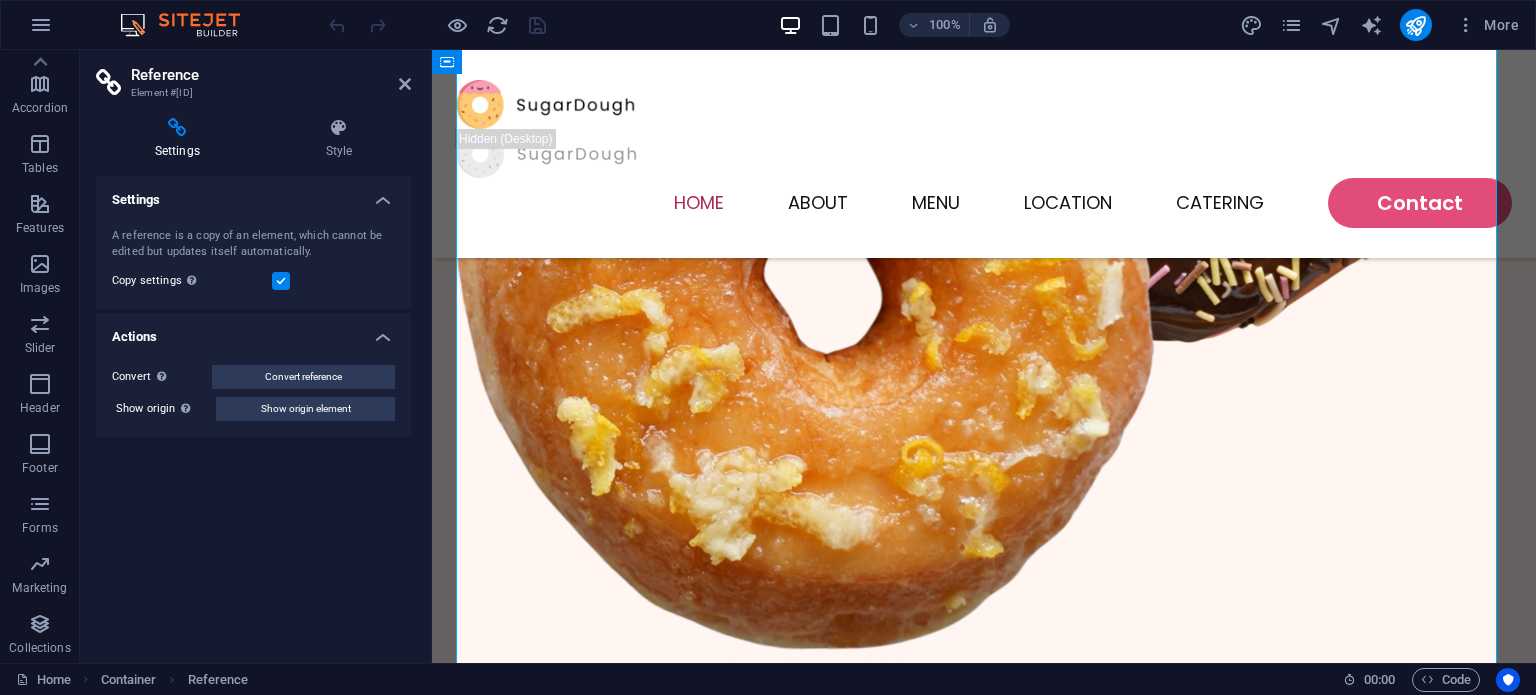 scroll, scrollTop: 1108, scrollLeft: 0, axis: vertical 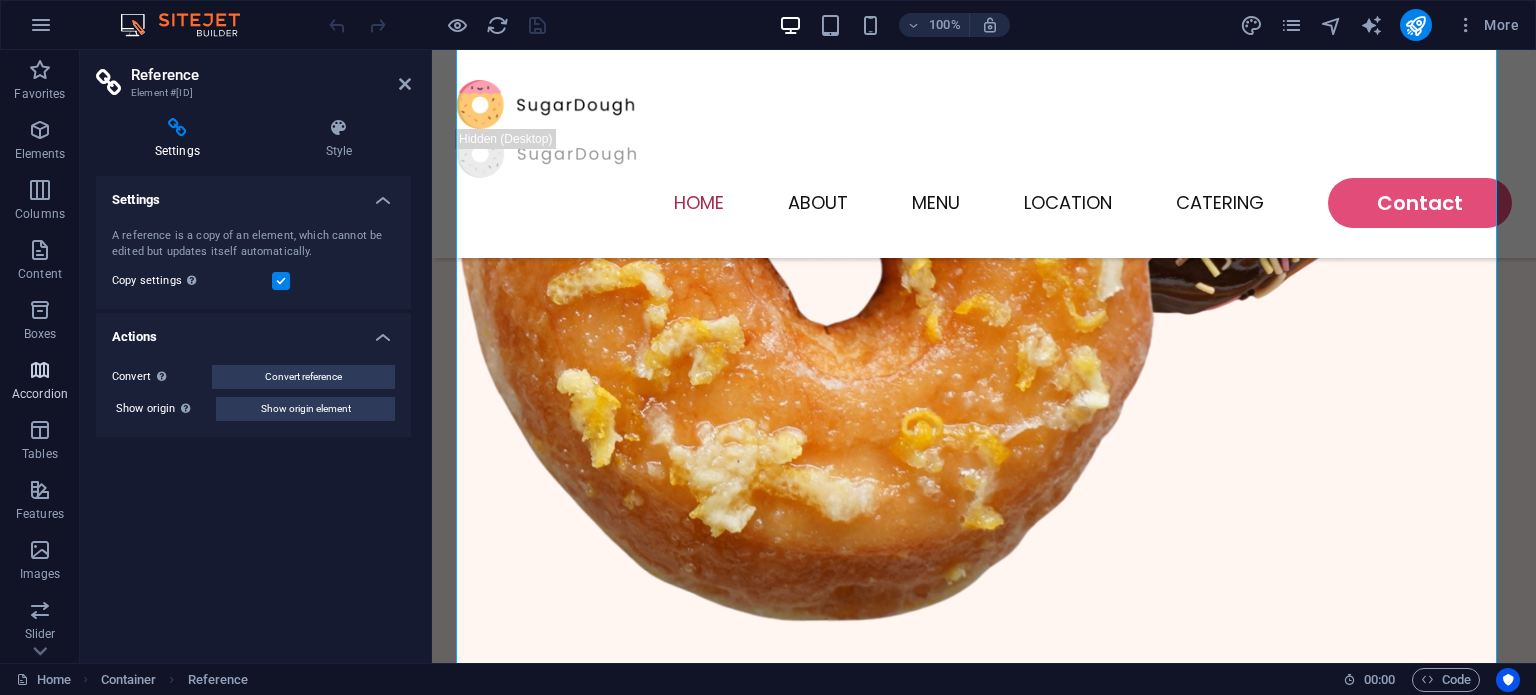click at bounding box center [40, 370] 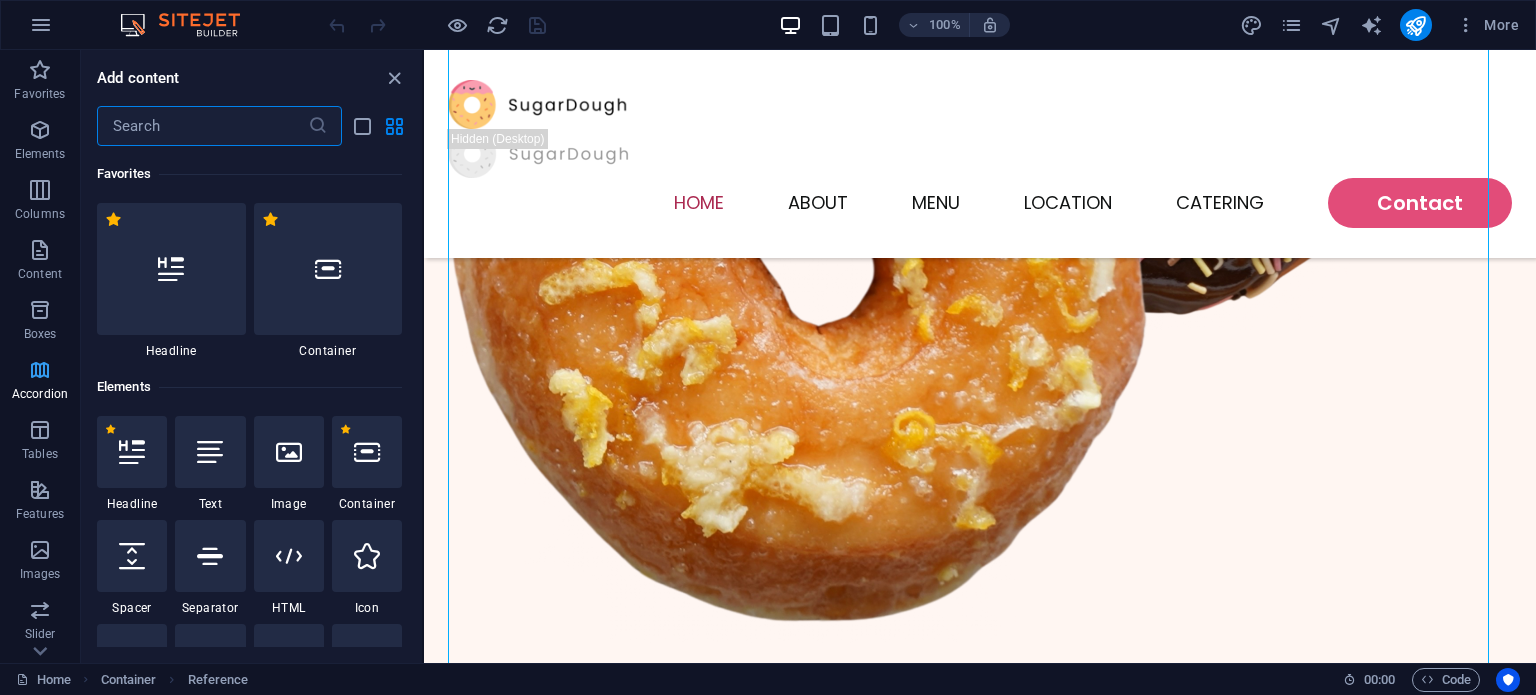scroll, scrollTop: 1112, scrollLeft: 0, axis: vertical 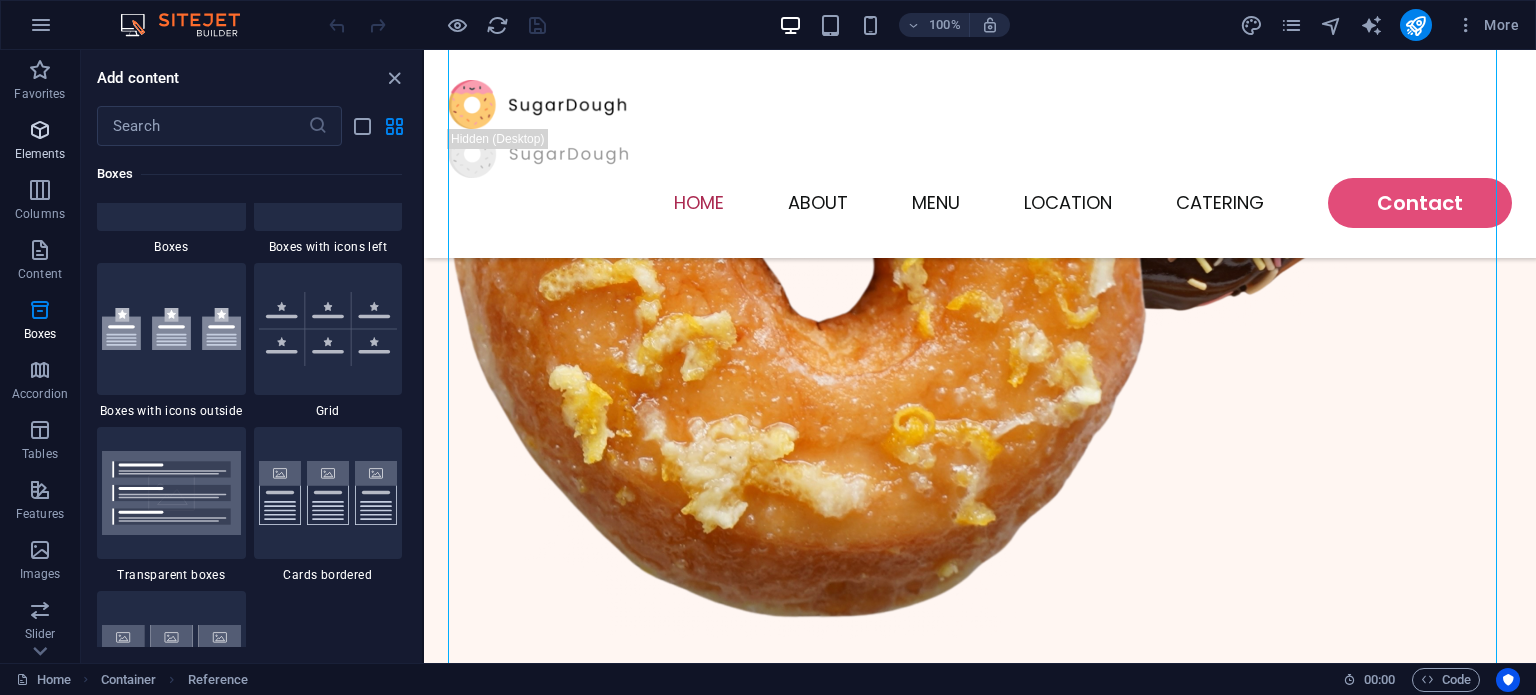 click at bounding box center (40, 130) 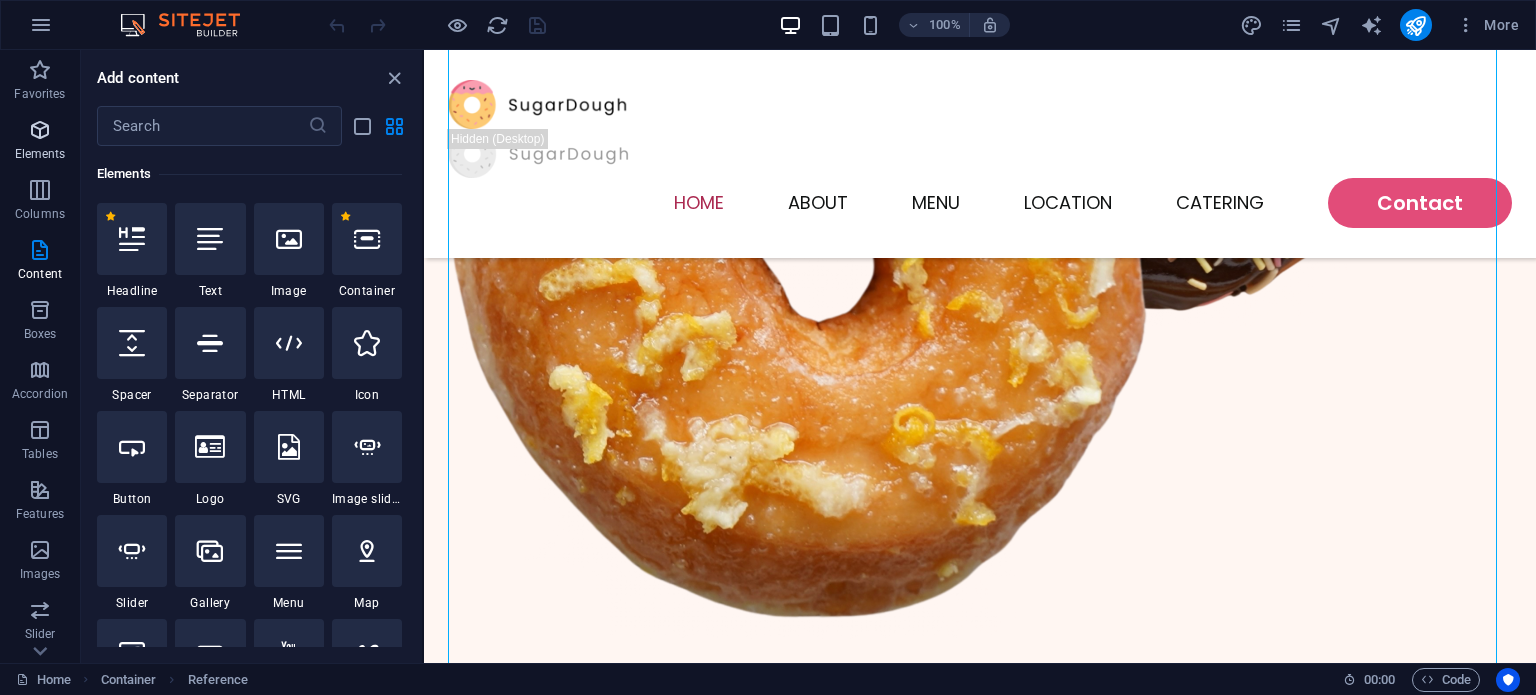 scroll, scrollTop: 212, scrollLeft: 0, axis: vertical 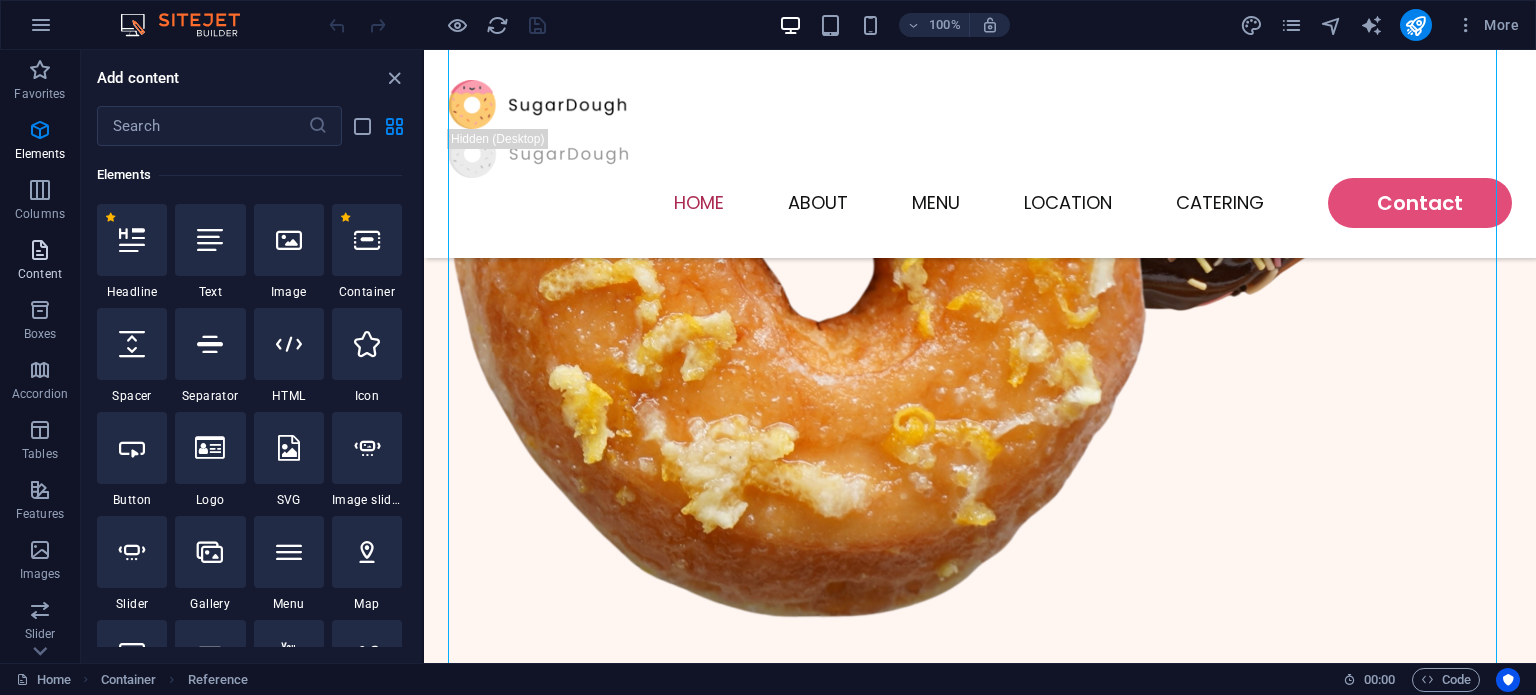 click at bounding box center (40, 250) 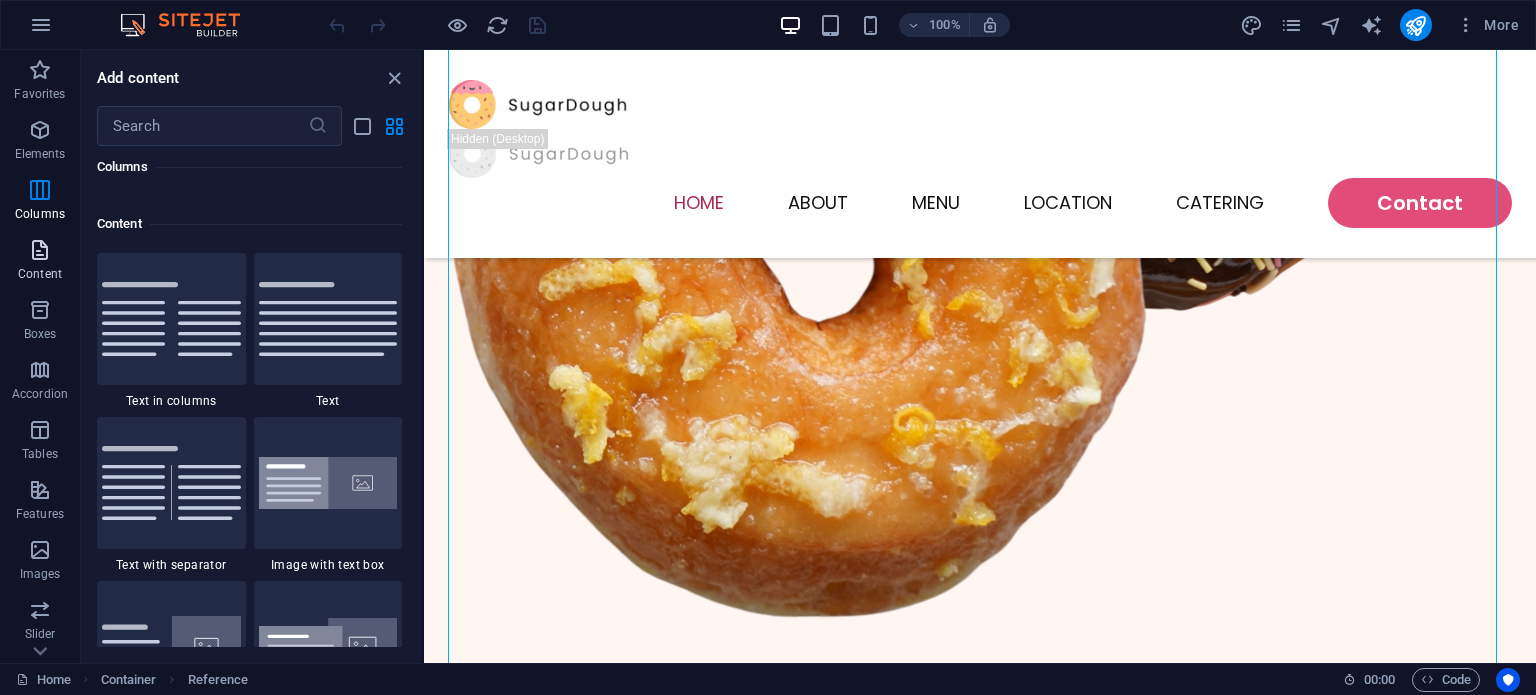 scroll, scrollTop: 3499, scrollLeft: 0, axis: vertical 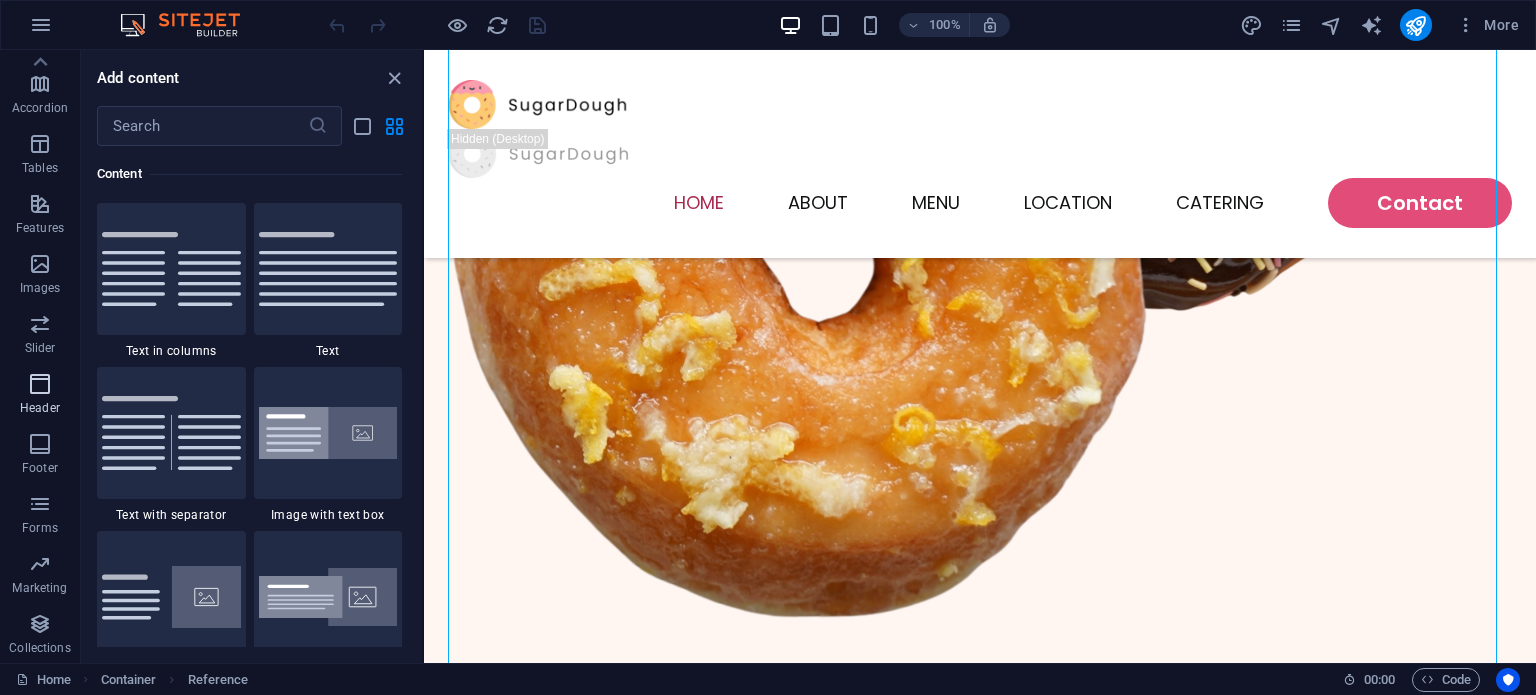 click on "Header" at bounding box center [40, 396] 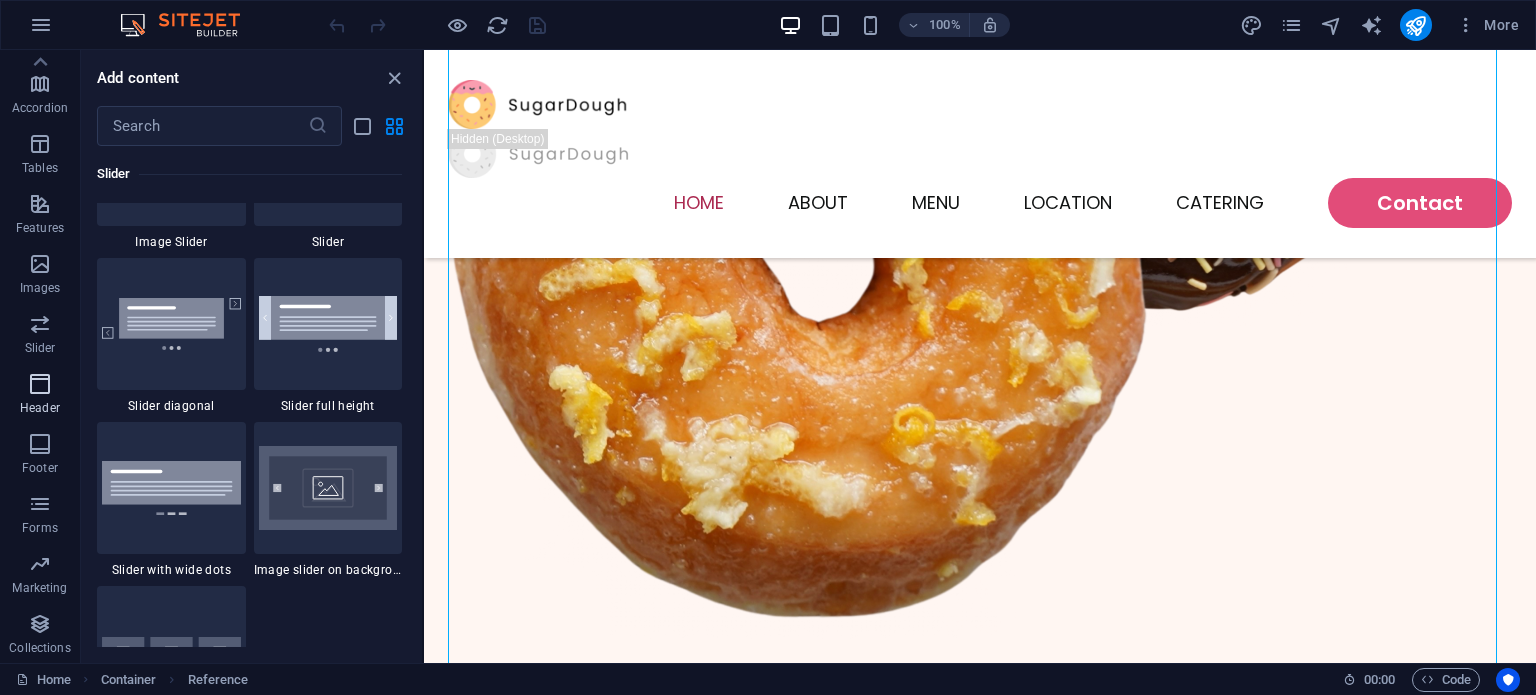 scroll, scrollTop: 12042, scrollLeft: 0, axis: vertical 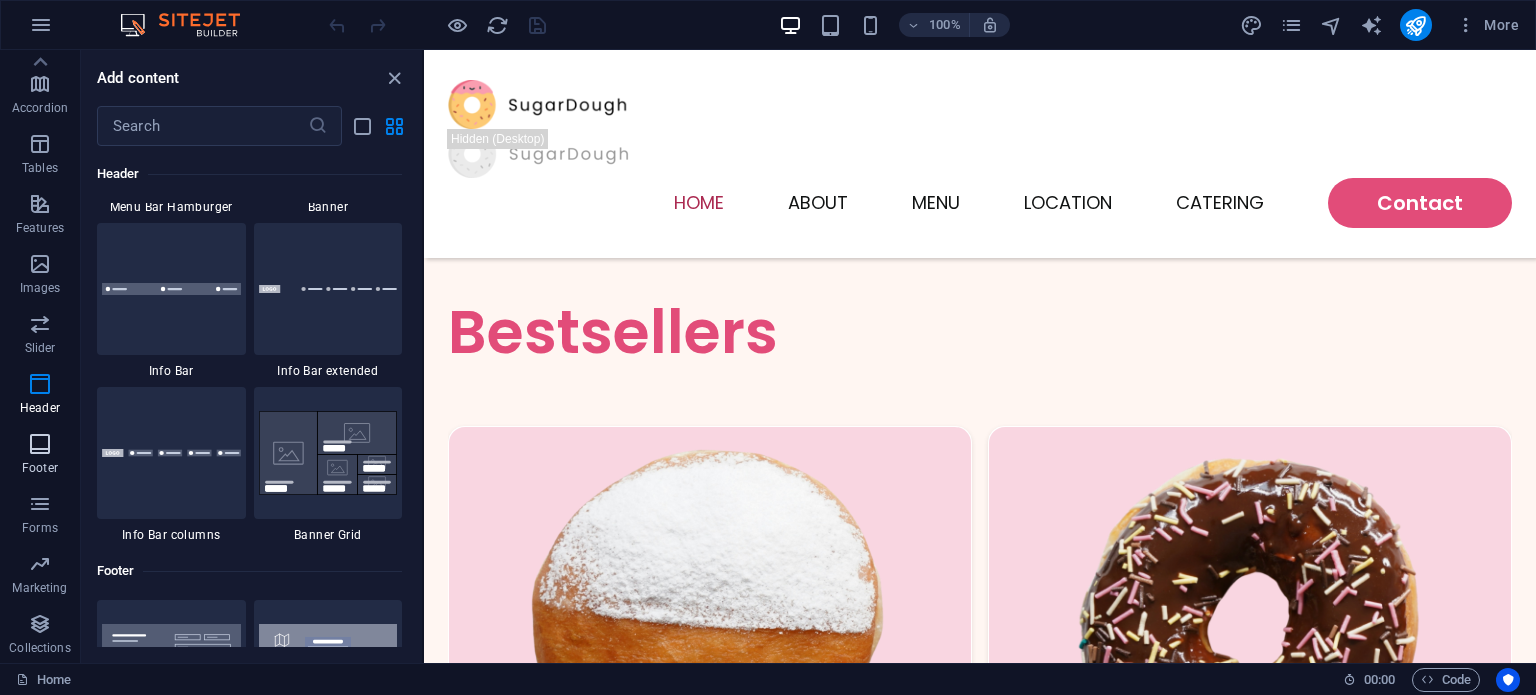 click on "Footer" at bounding box center [40, 456] 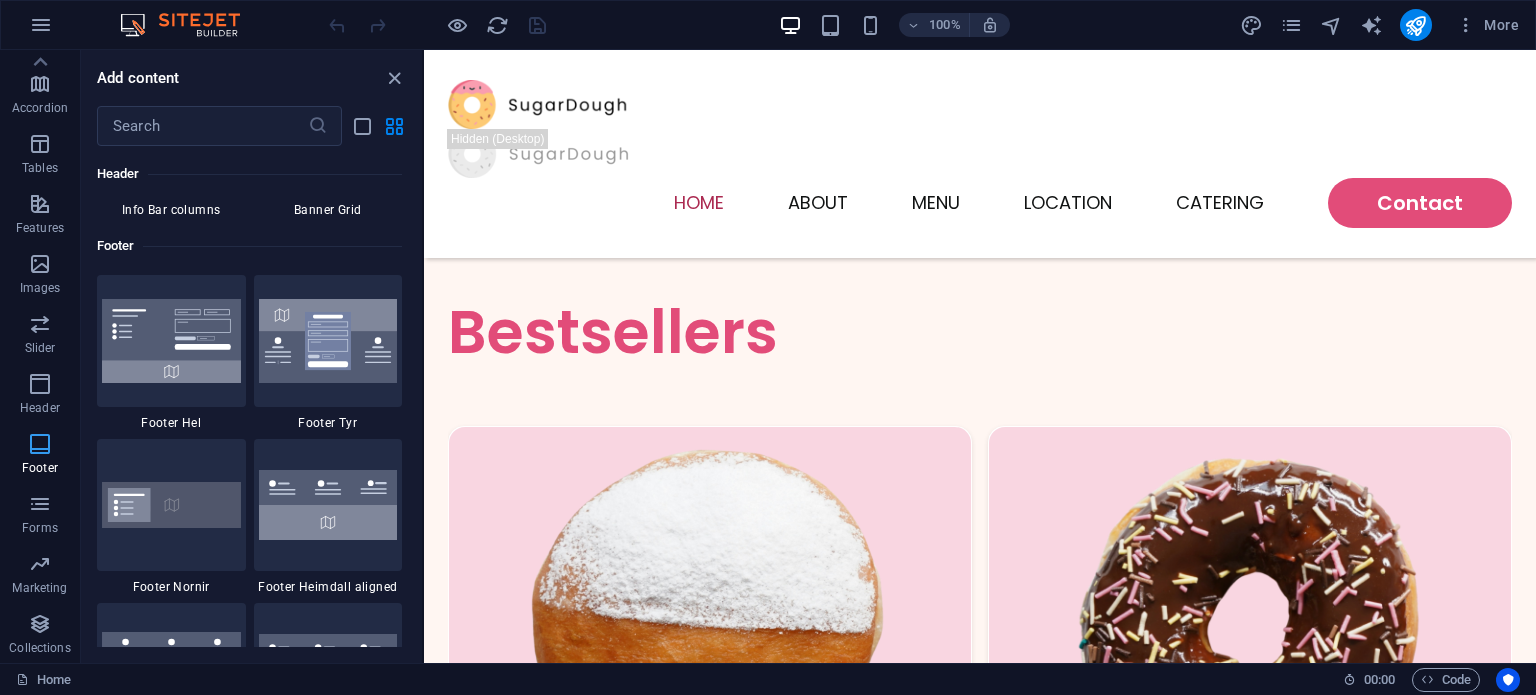 scroll, scrollTop: 13239, scrollLeft: 0, axis: vertical 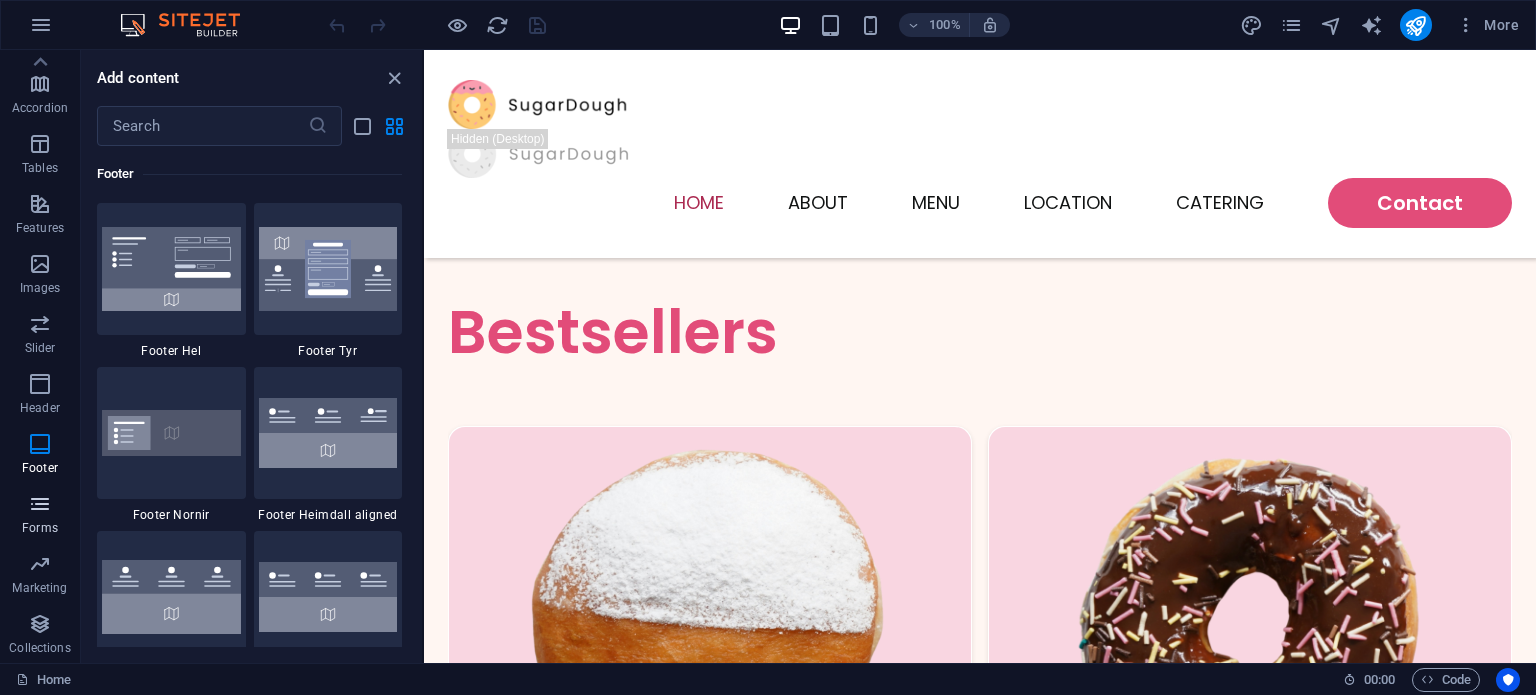 click at bounding box center [40, 504] 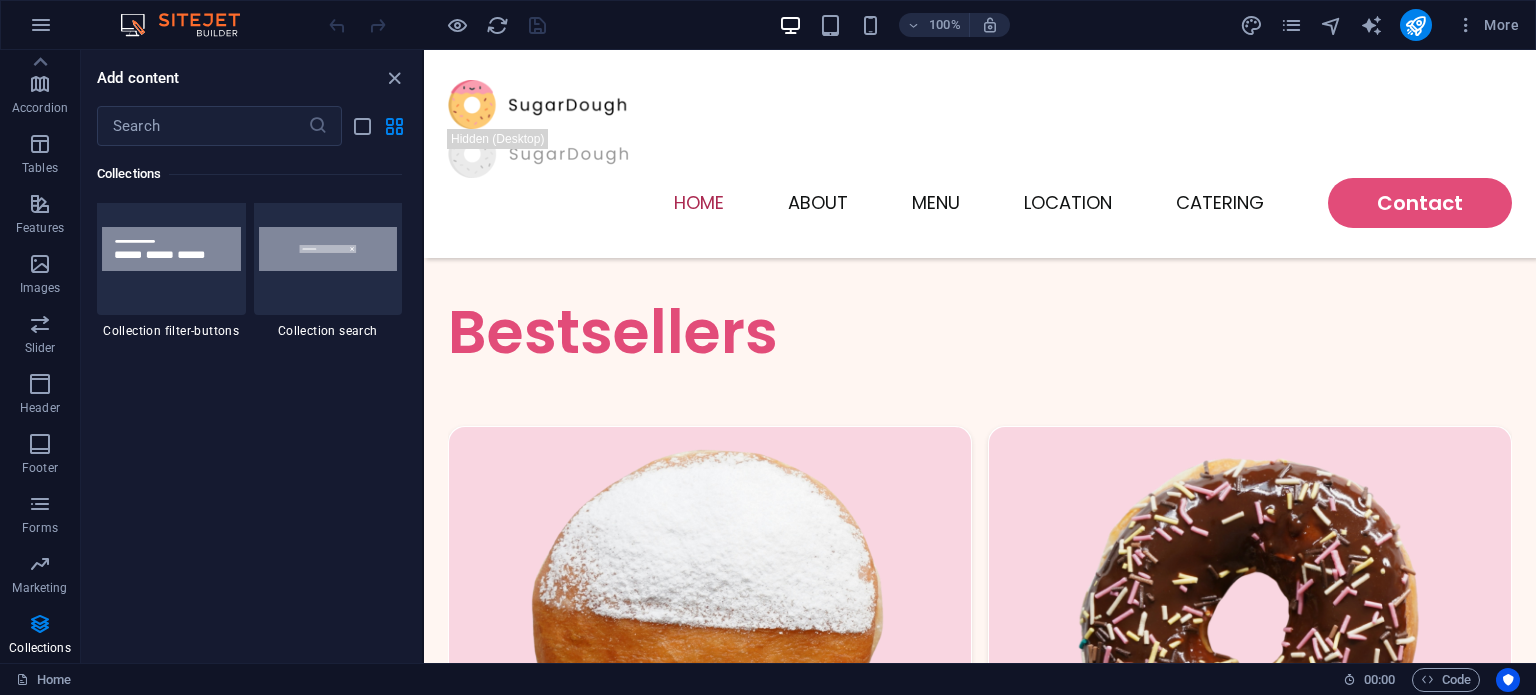 scroll, scrollTop: 19164, scrollLeft: 0, axis: vertical 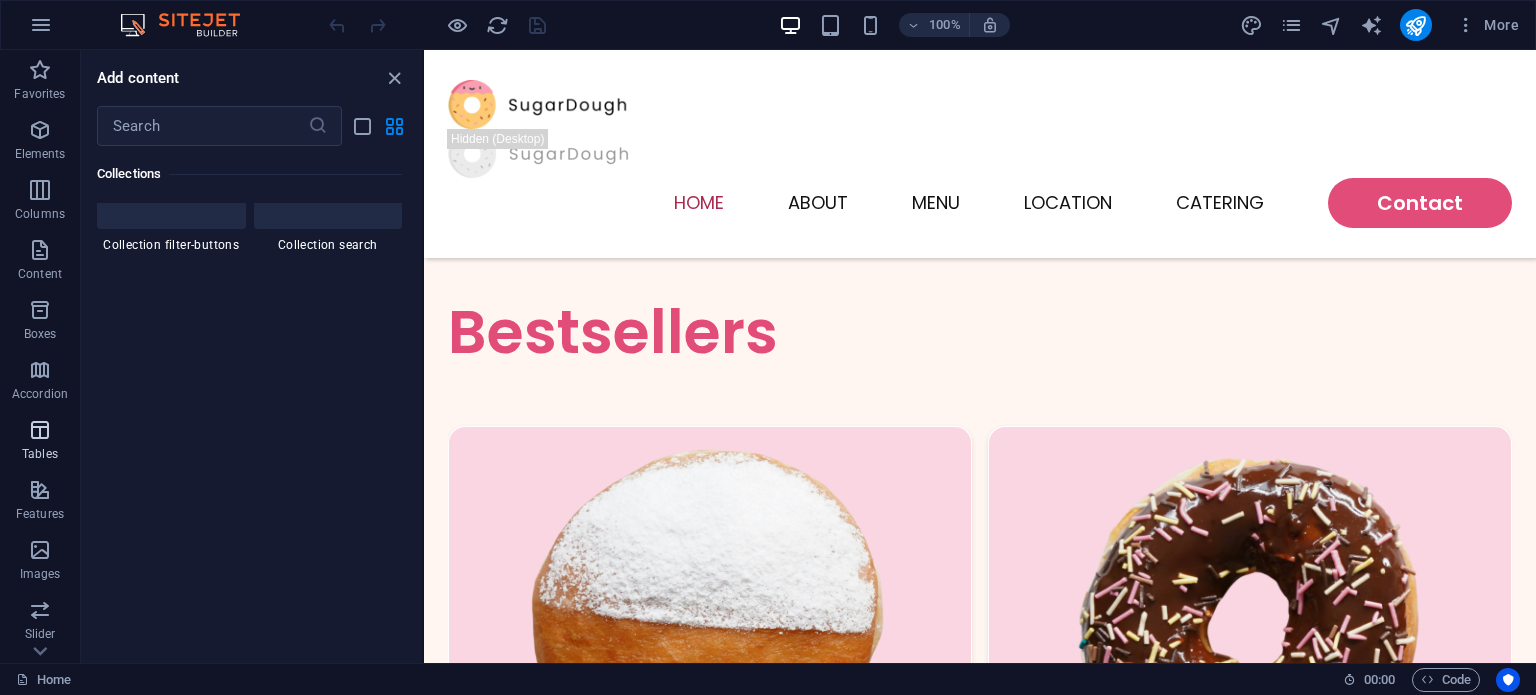 click on "Tables" at bounding box center [40, 454] 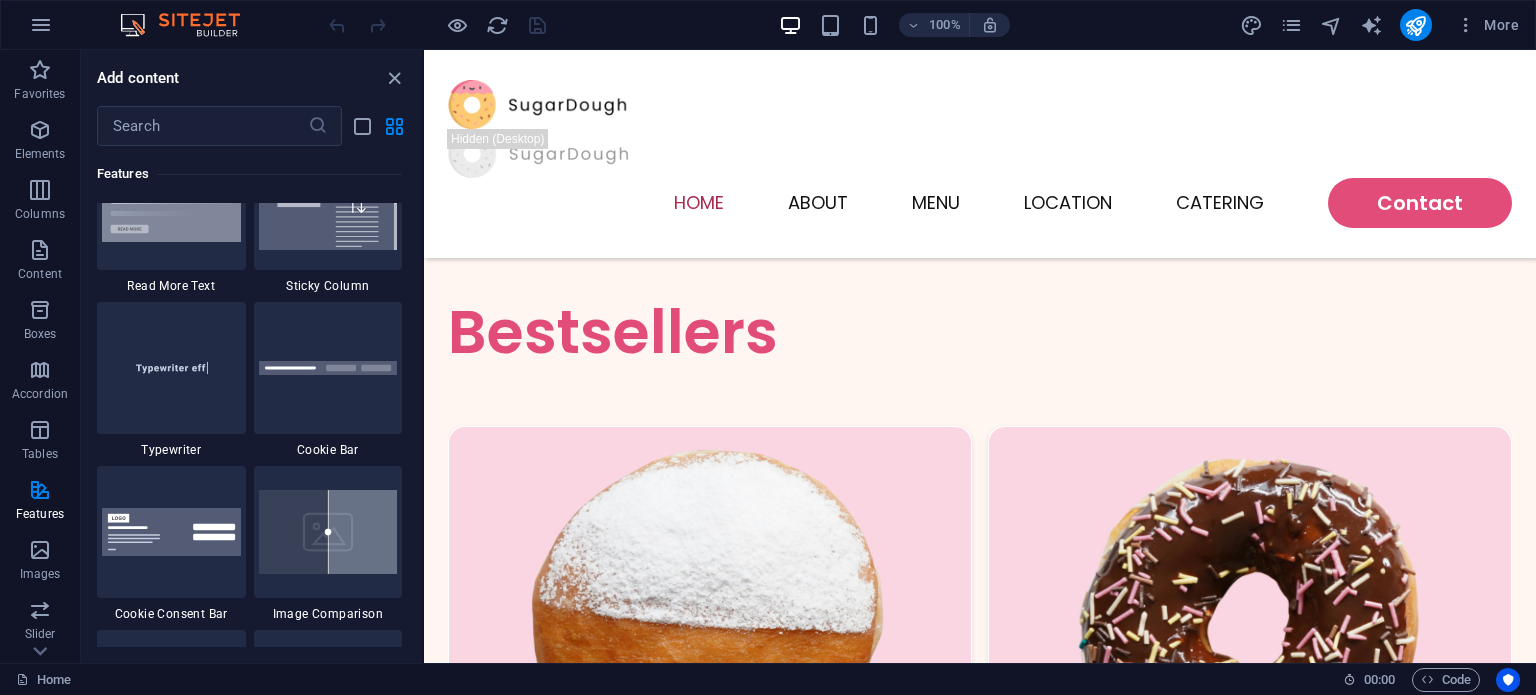 scroll, scrollTop: 7925, scrollLeft: 0, axis: vertical 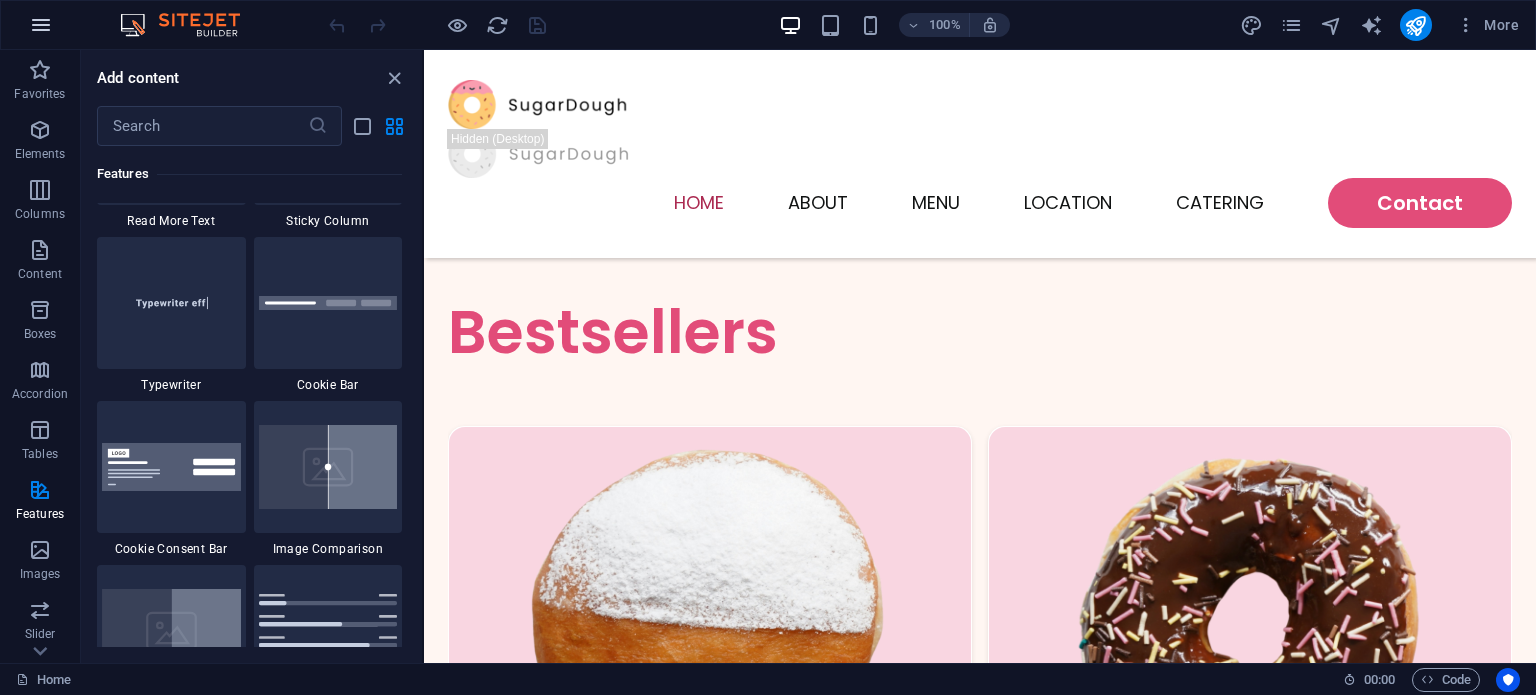 click at bounding box center (41, 25) 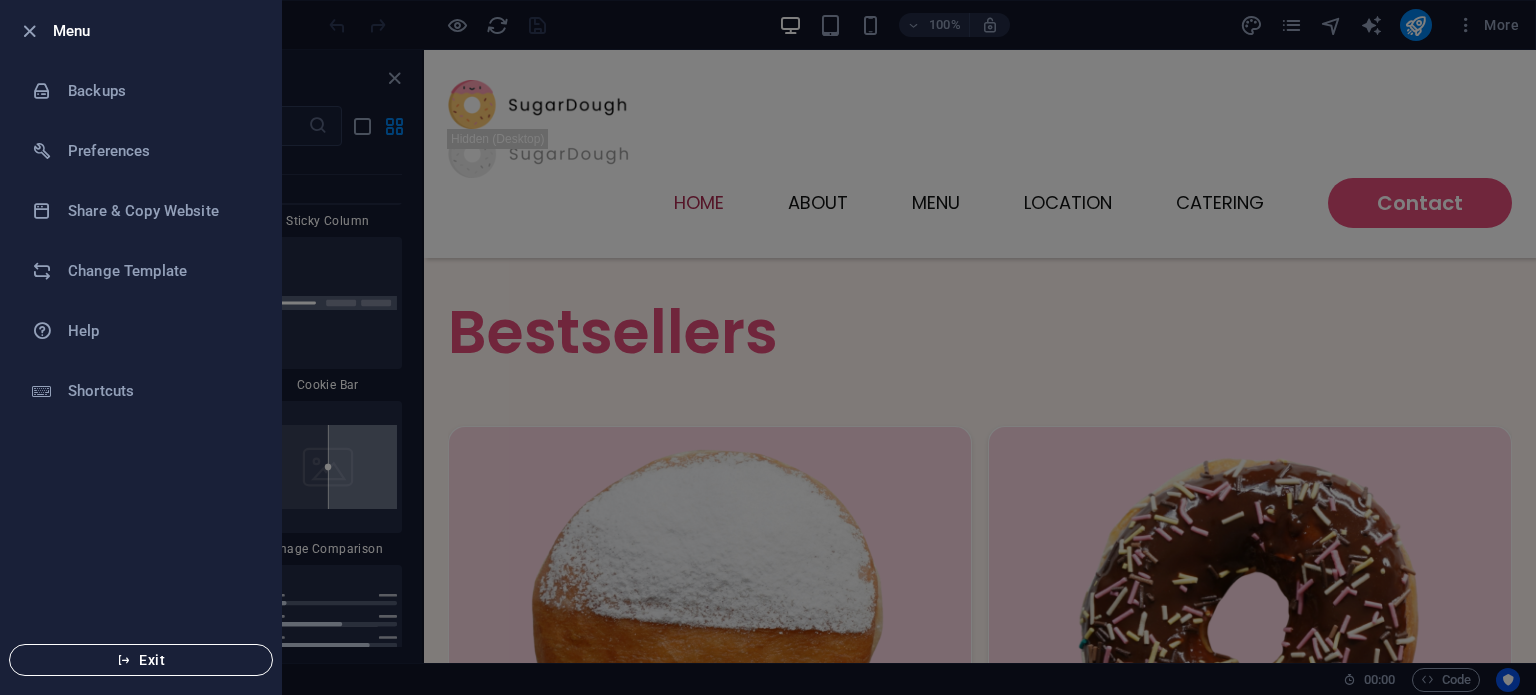 click on "Exit" at bounding box center (141, 660) 